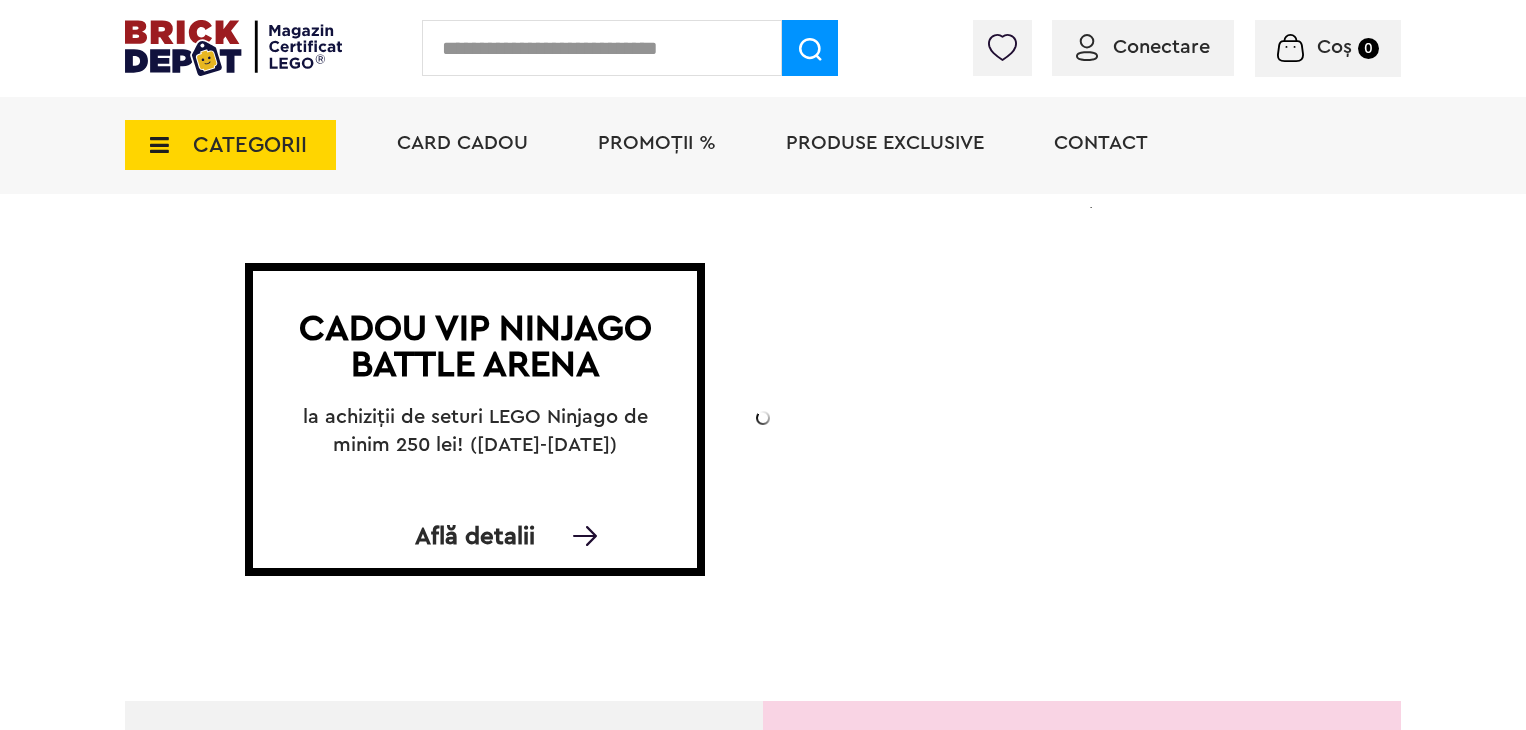scroll, scrollTop: 0, scrollLeft: 0, axis: both 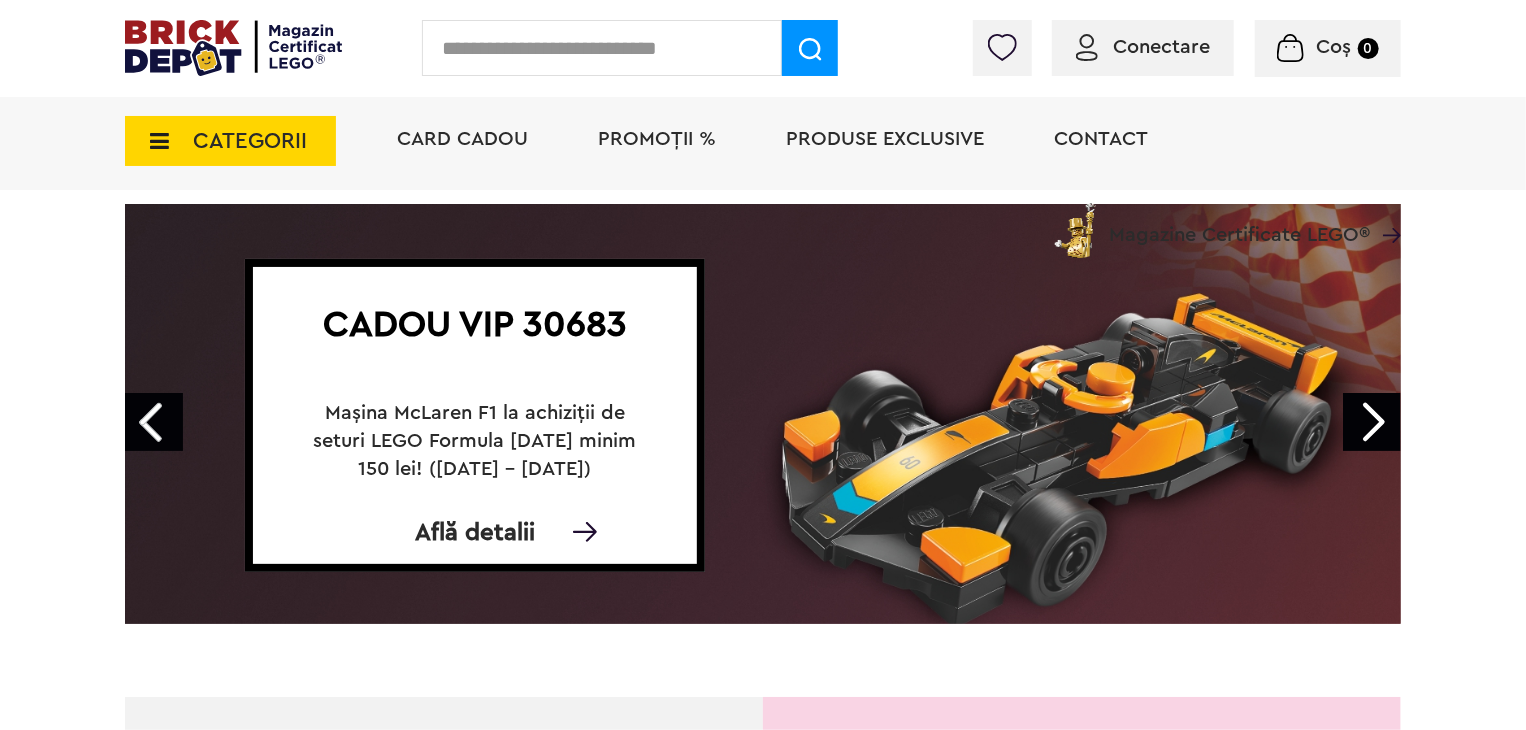 click on "Next" at bounding box center [1372, 422] 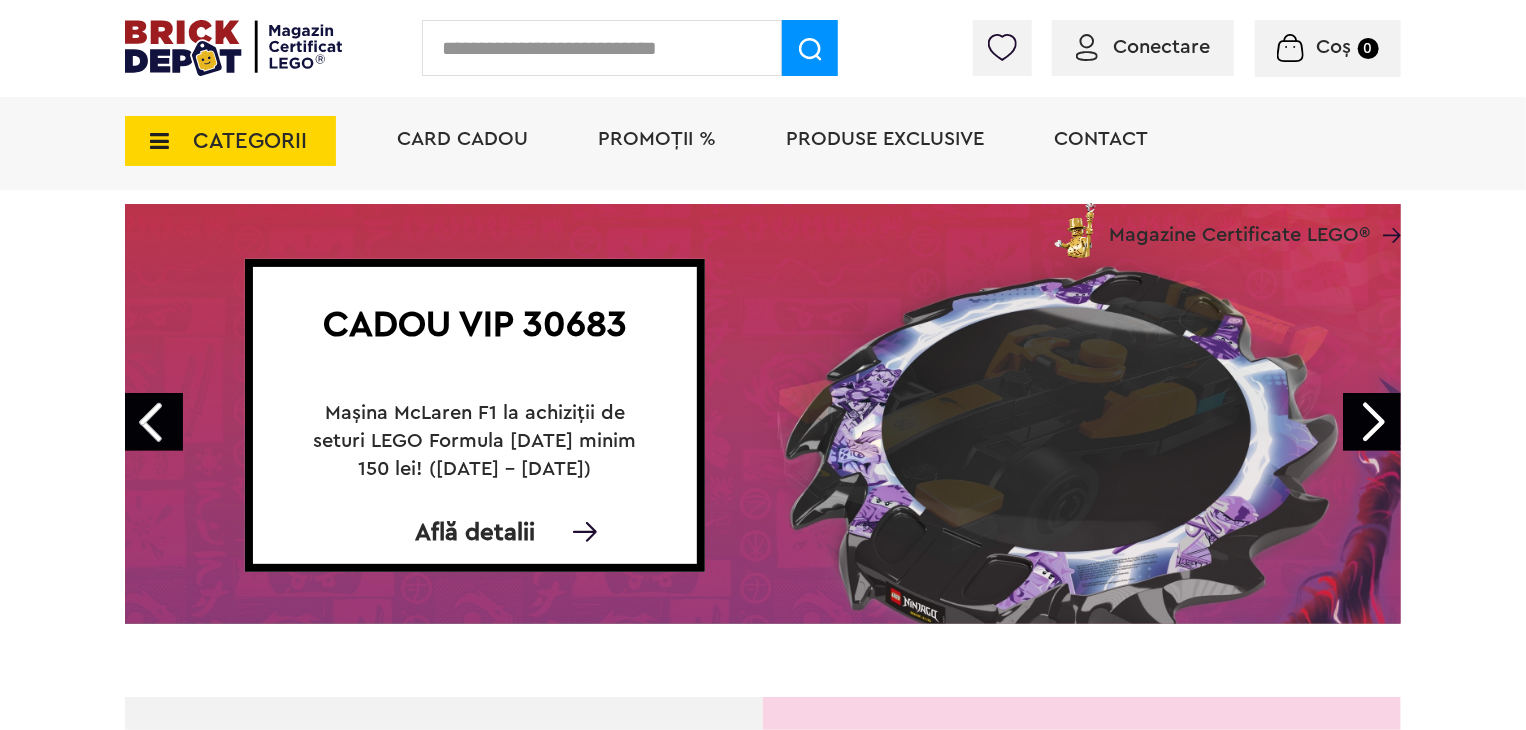 click on "Next" at bounding box center (1372, 422) 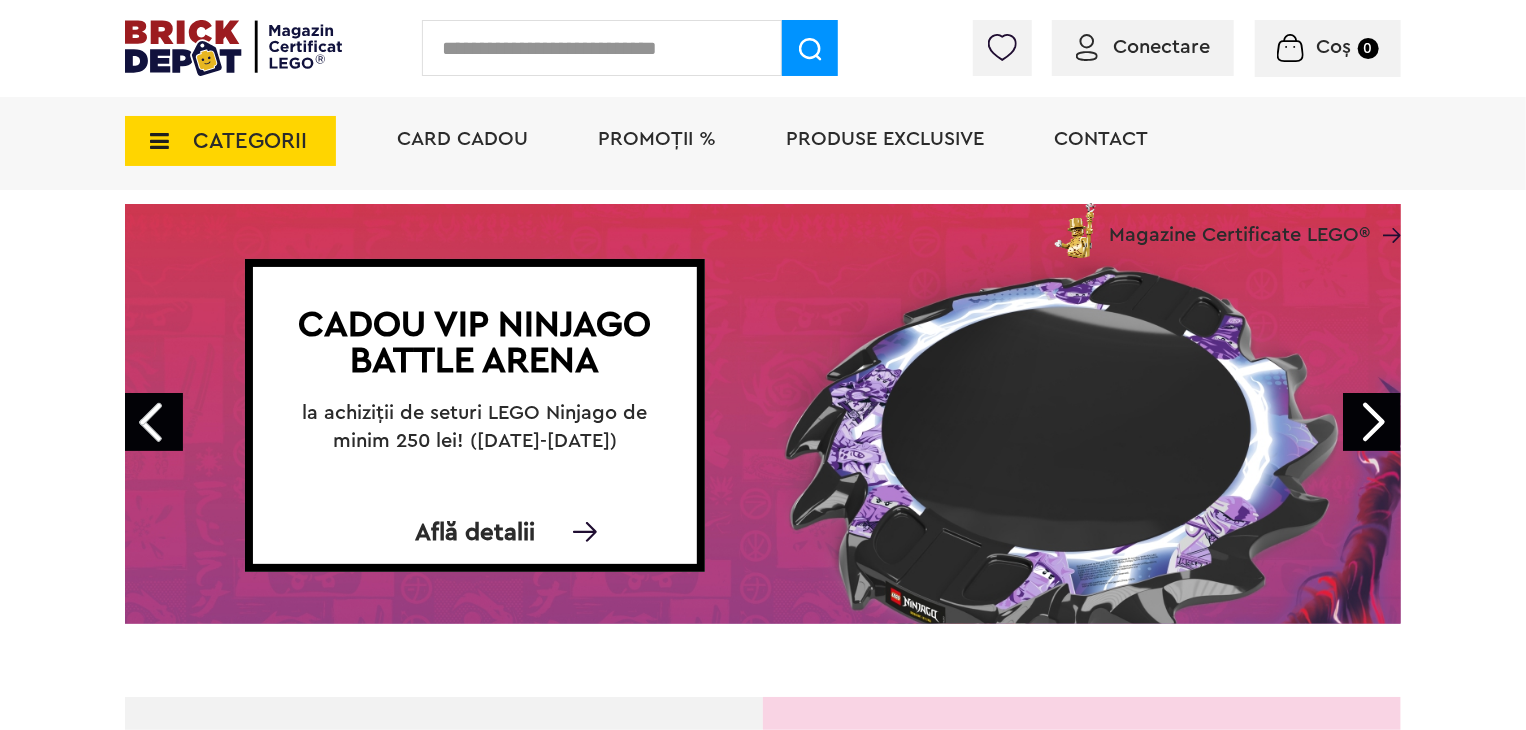 click on "Next" at bounding box center [1372, 422] 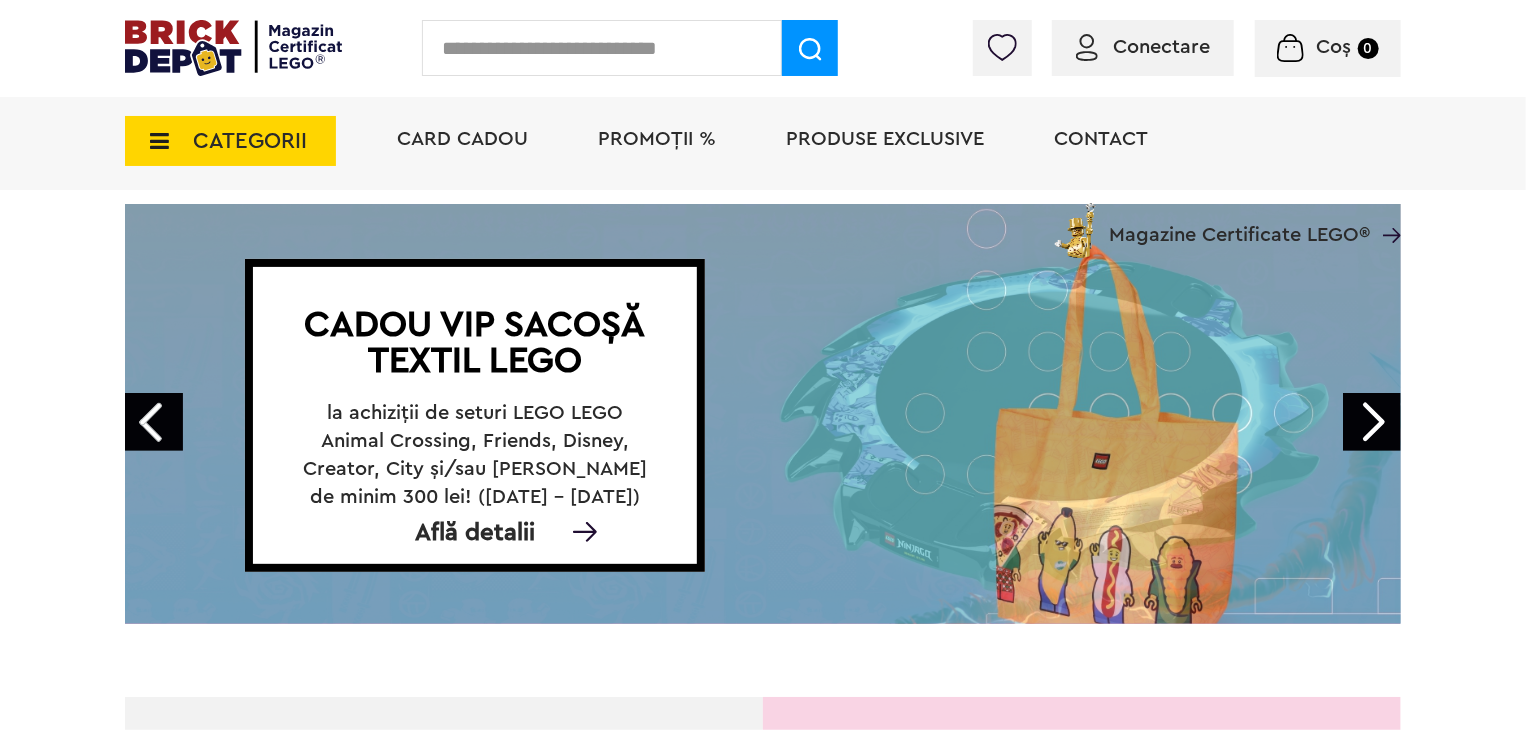 click on "Next" at bounding box center [1372, 422] 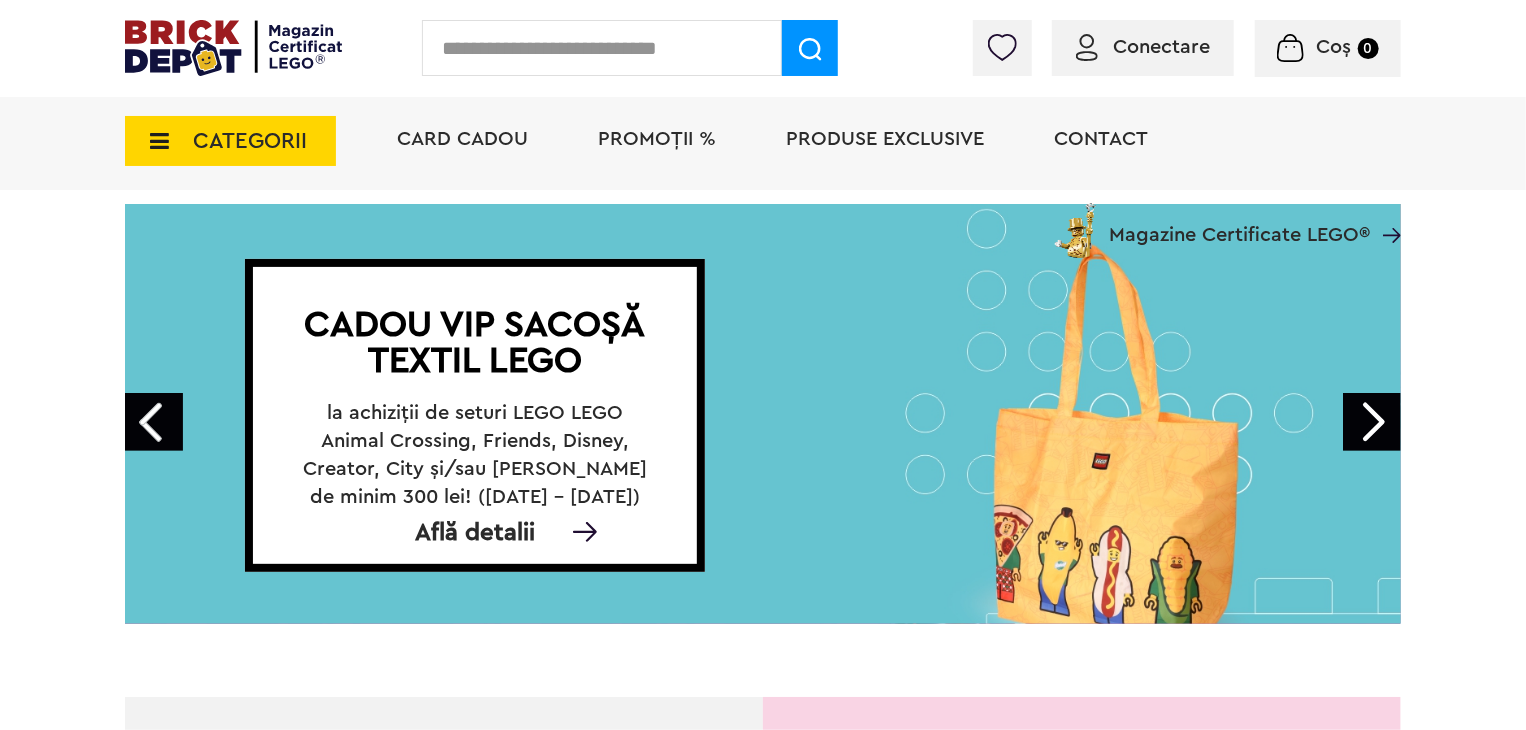 click on "Next" at bounding box center (1372, 422) 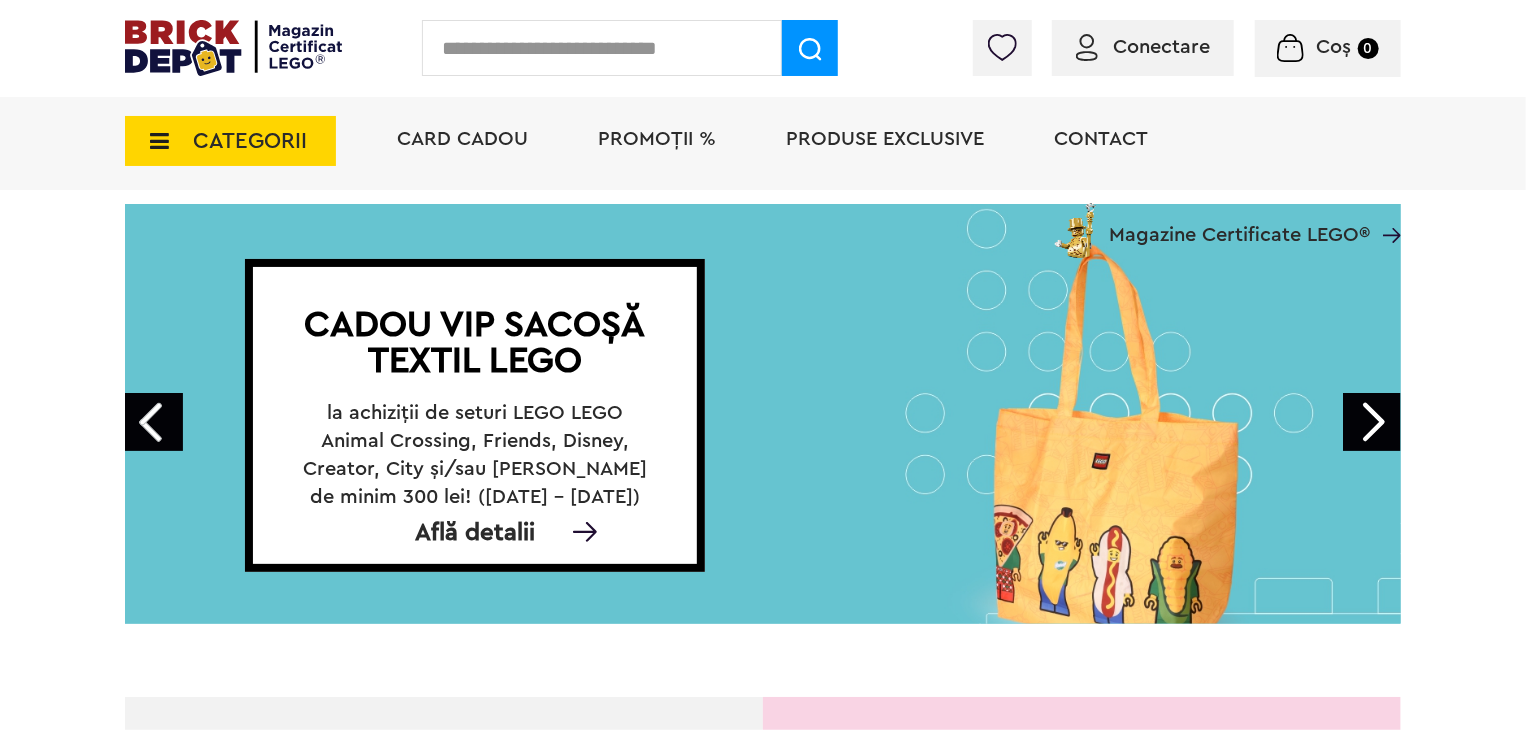 click on "CATEGORII" at bounding box center [250, 141] 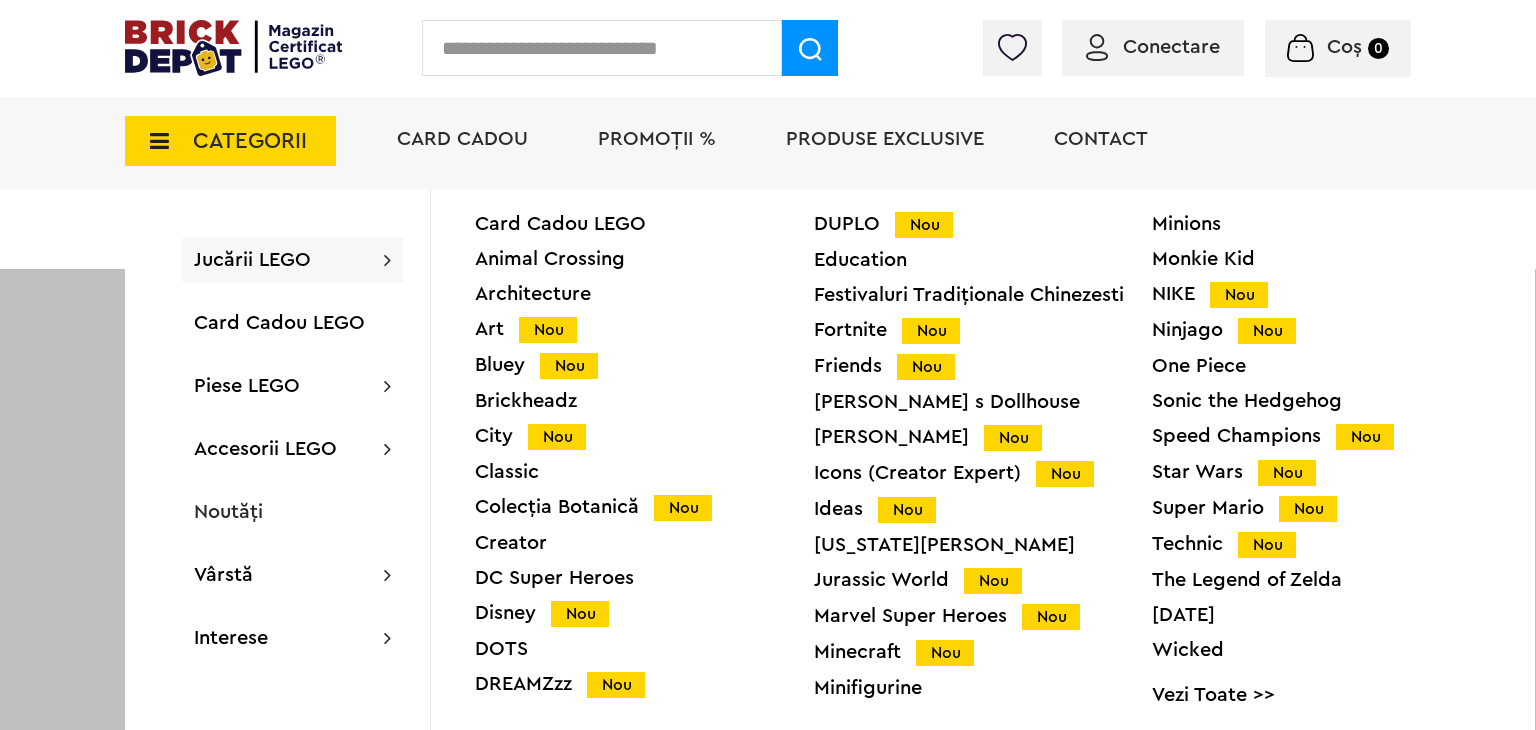 click on "Star Wars Nou" at bounding box center [1321, 472] 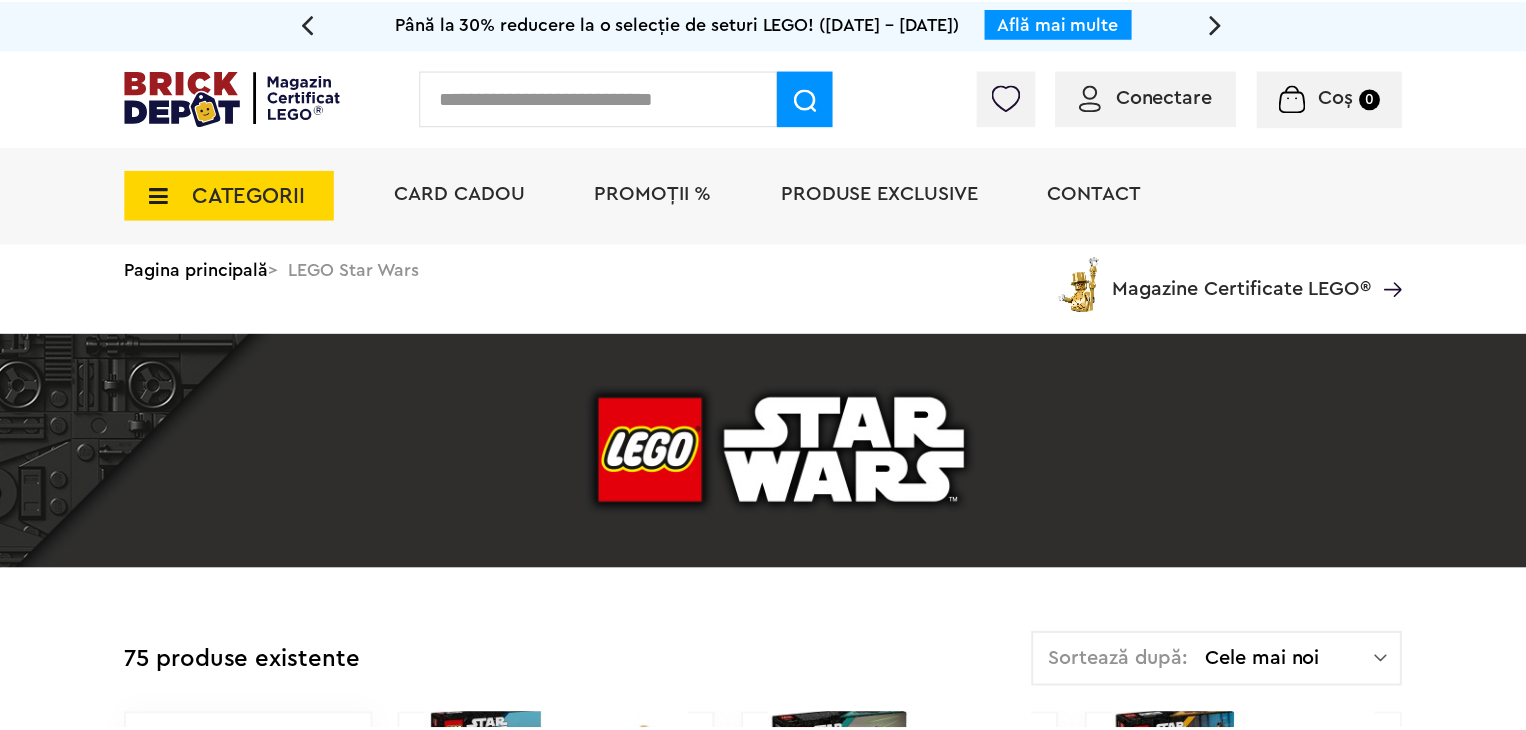 scroll, scrollTop: 0, scrollLeft: 0, axis: both 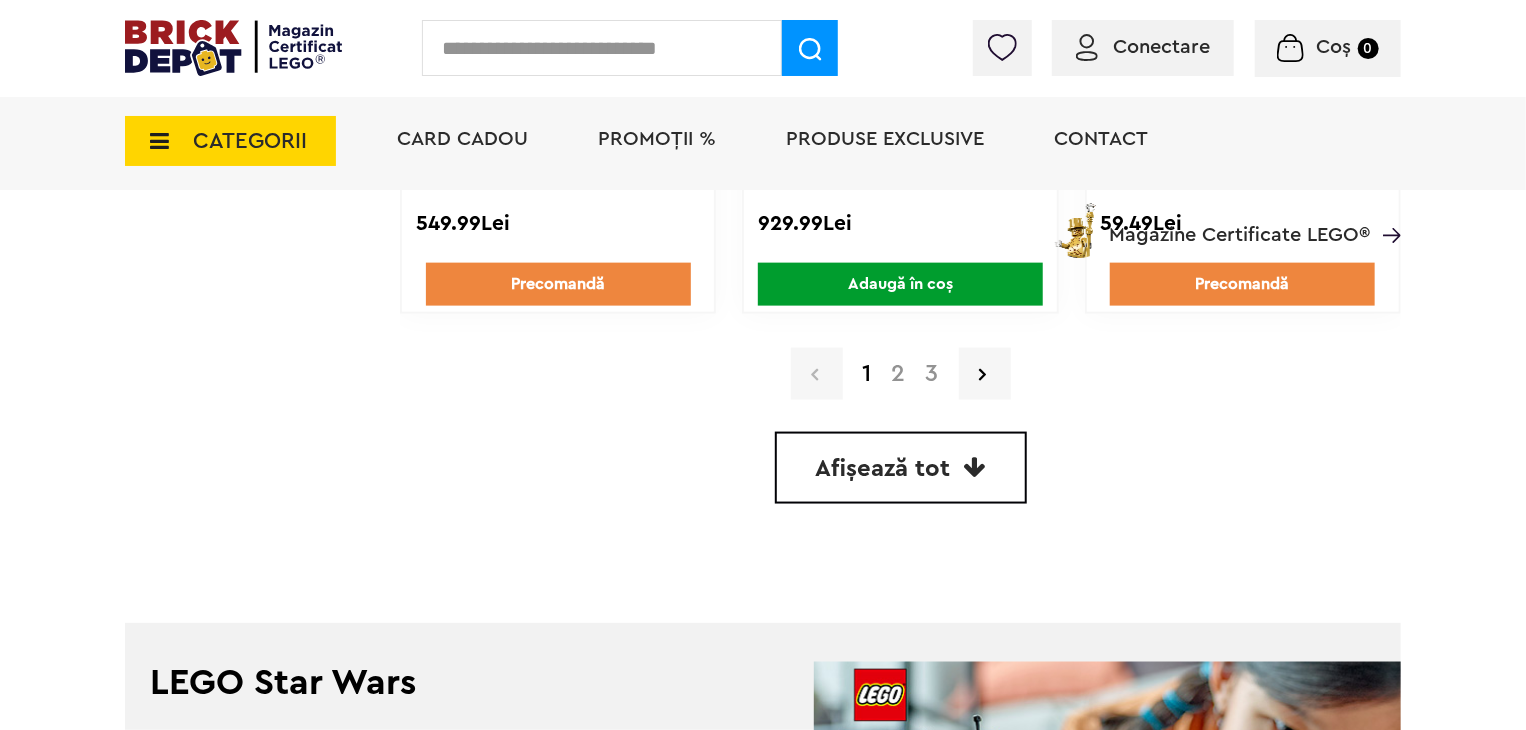 click on "3" at bounding box center [932, 374] 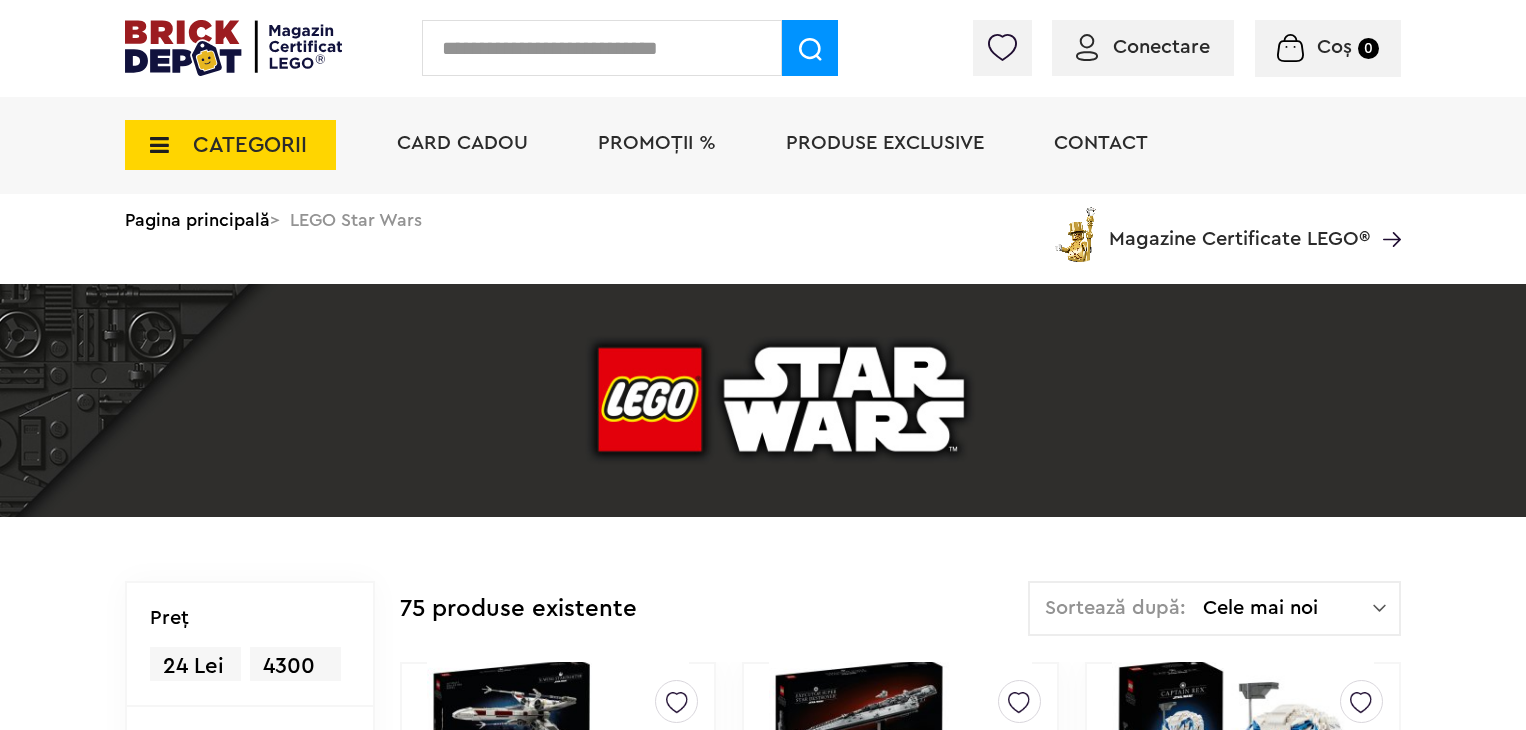 scroll, scrollTop: 0, scrollLeft: 0, axis: both 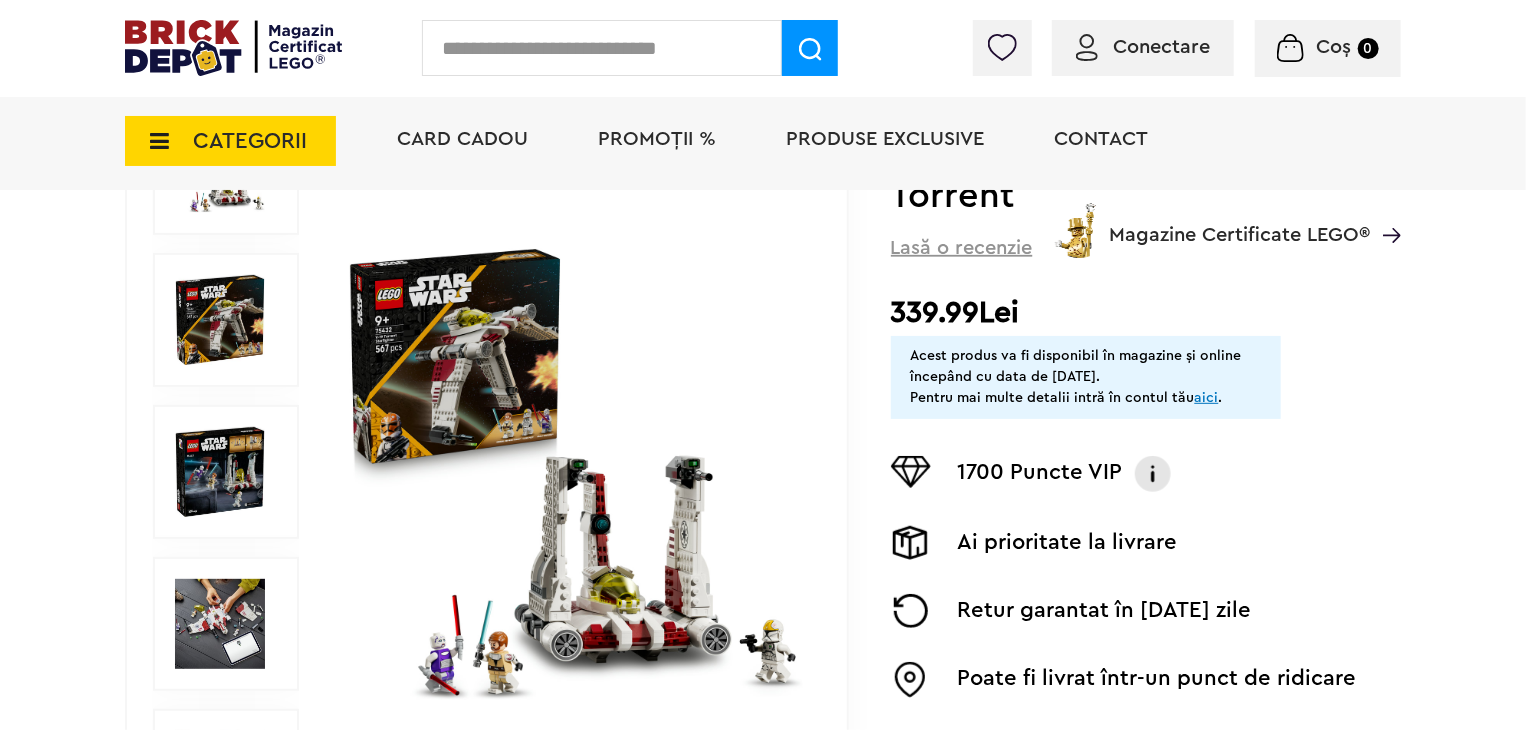click at bounding box center (573, 472) 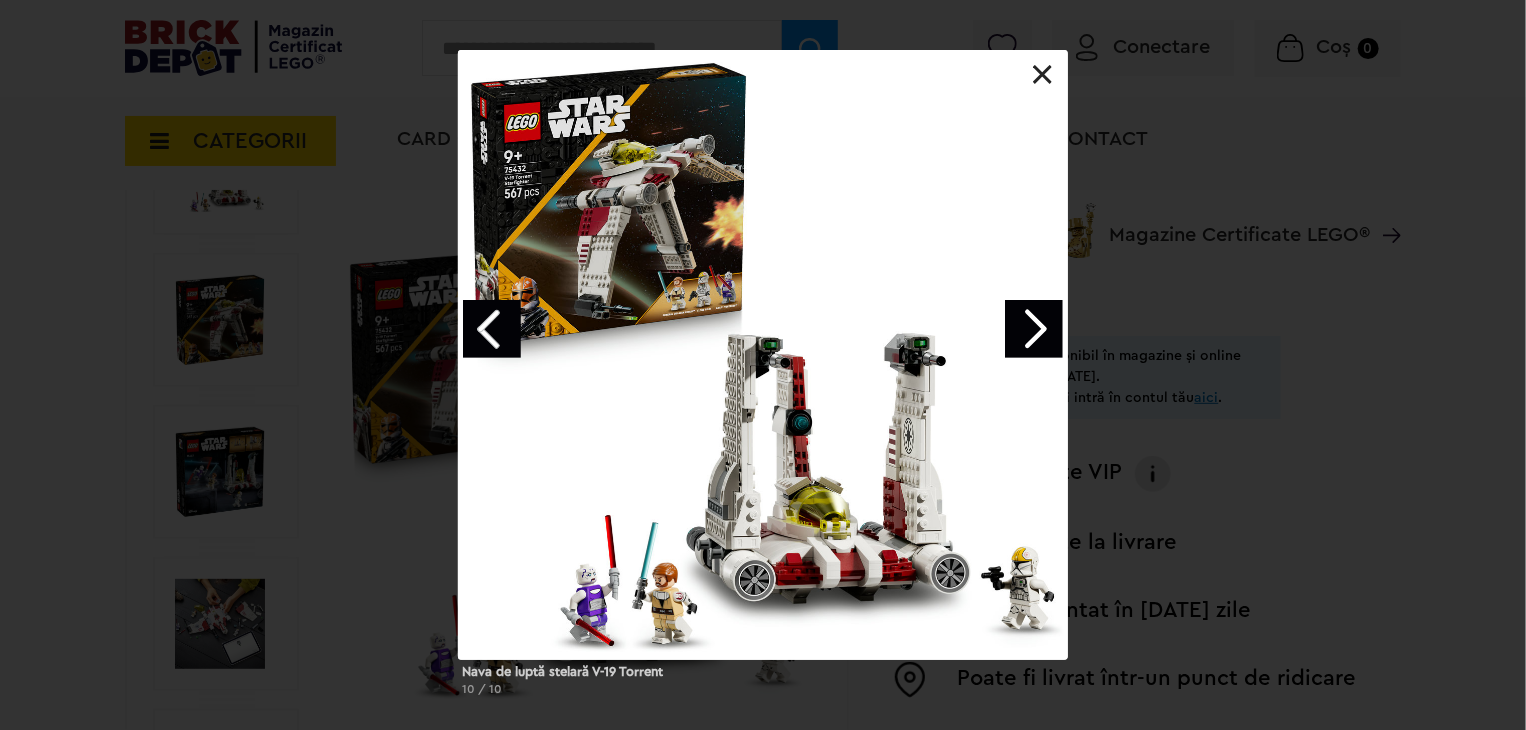 click at bounding box center (1034, 329) 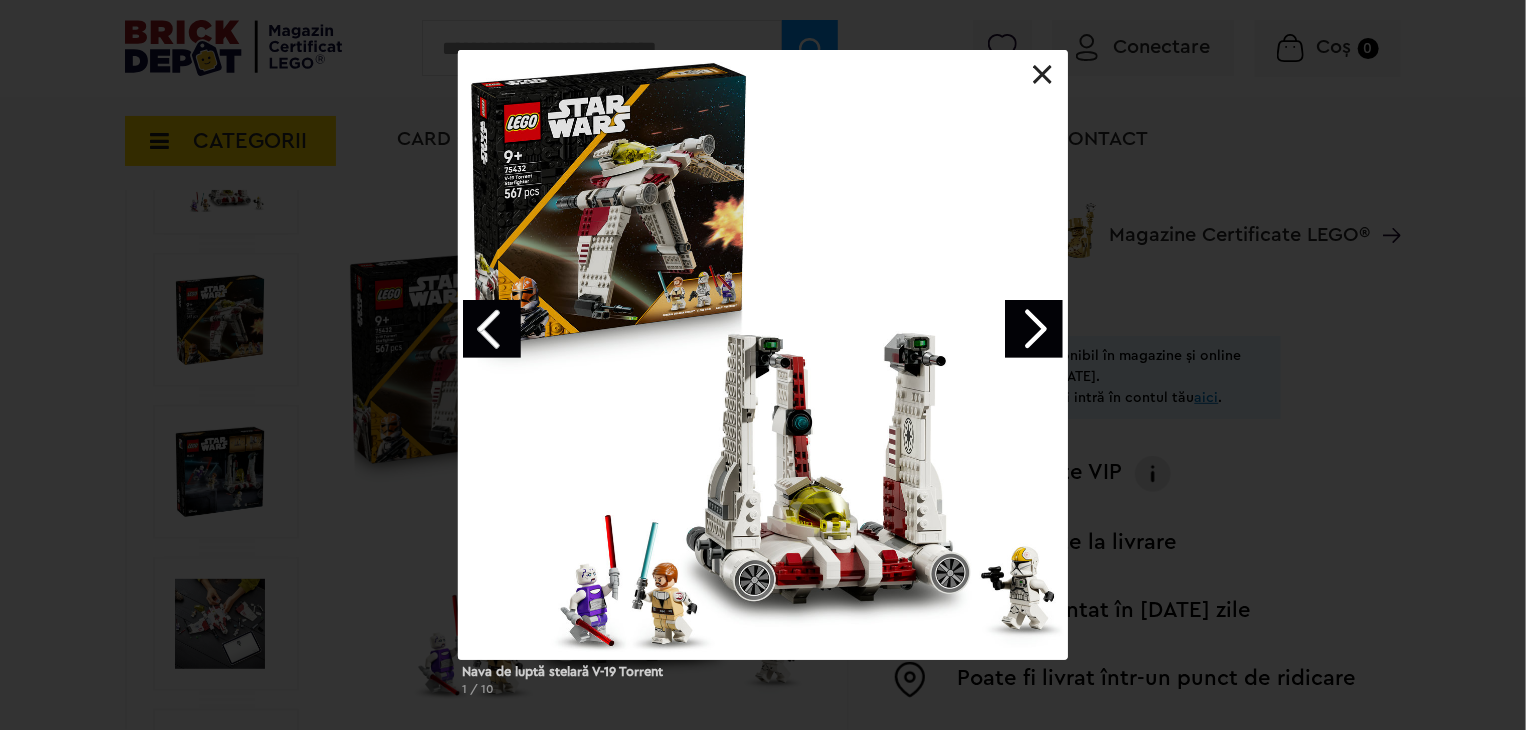 click at bounding box center [1034, 329] 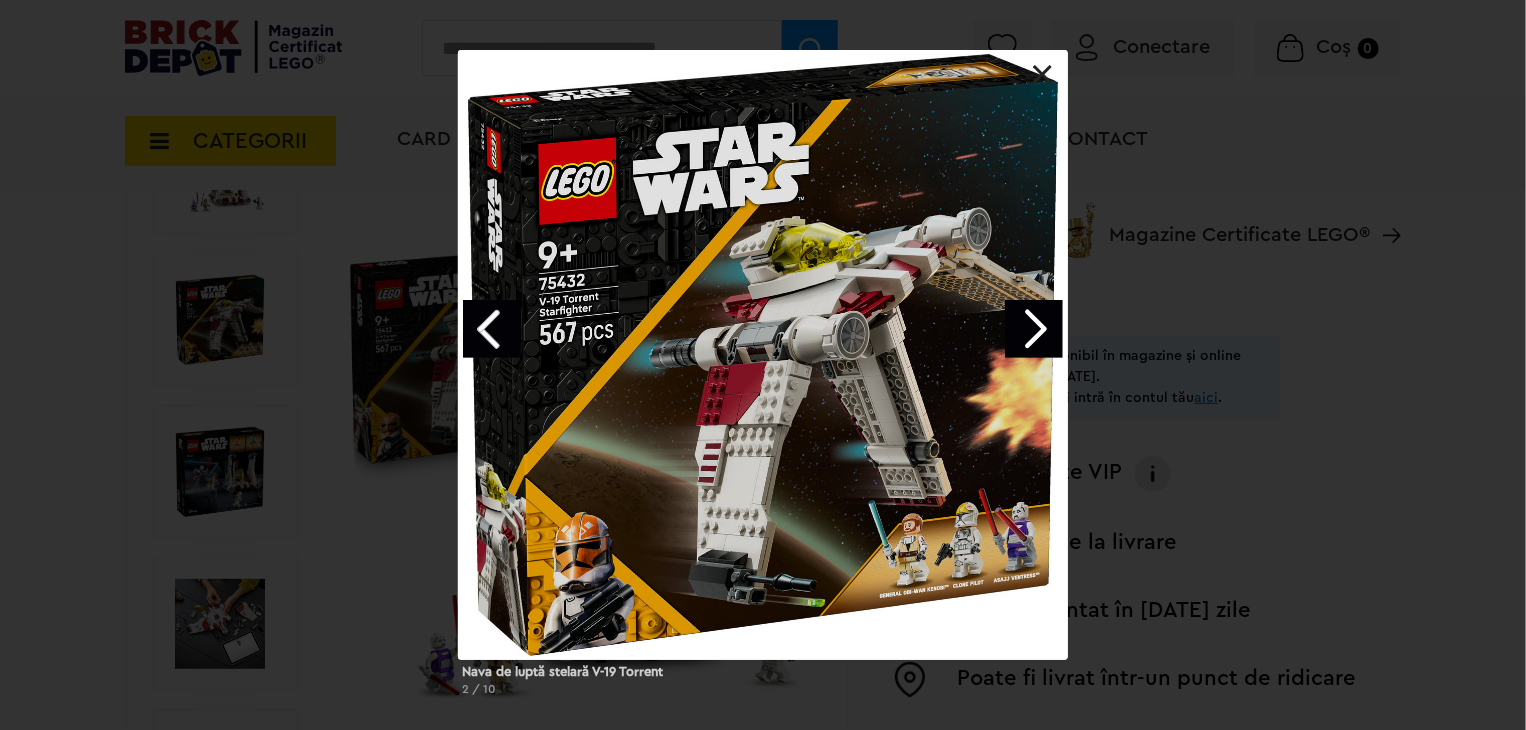 click at bounding box center (1034, 329) 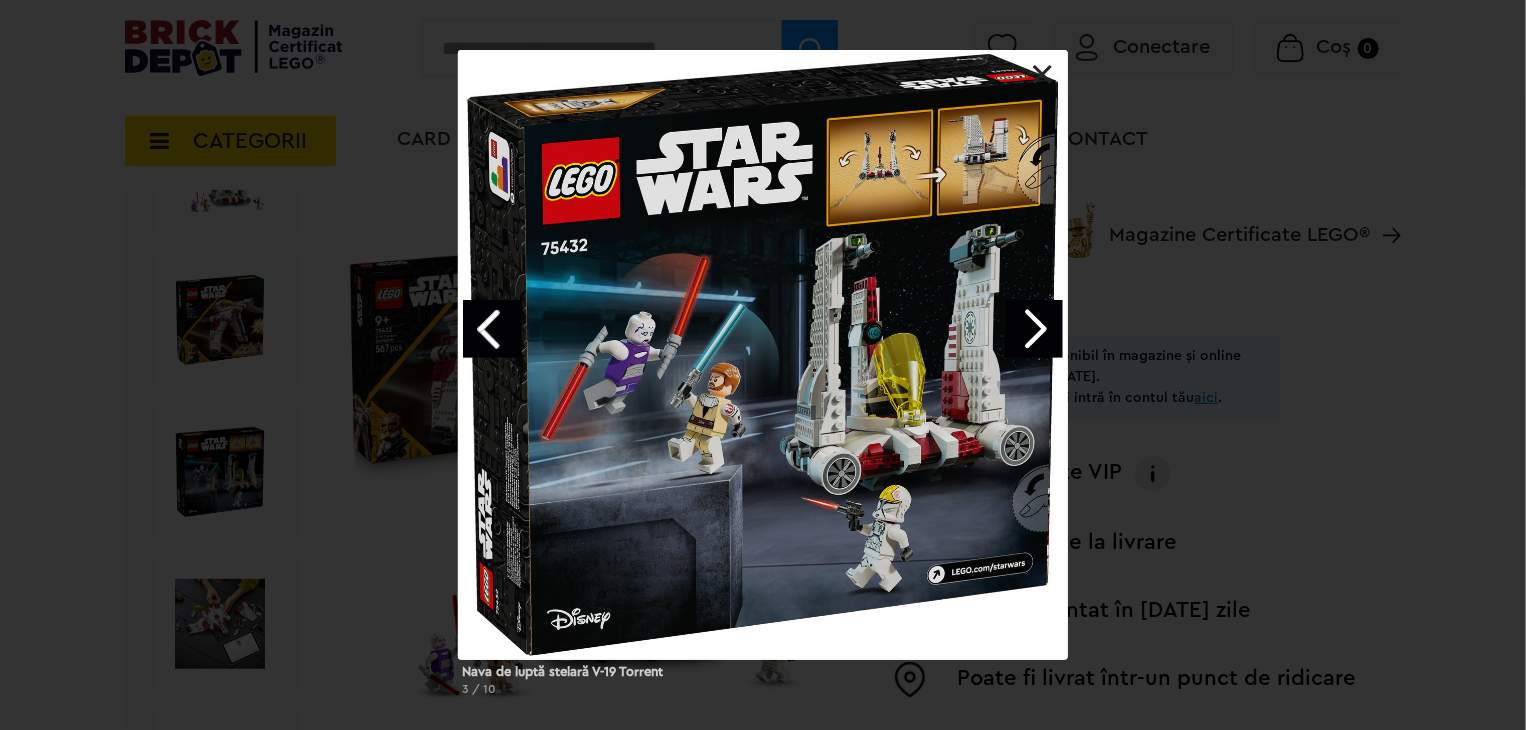 click at bounding box center (1034, 329) 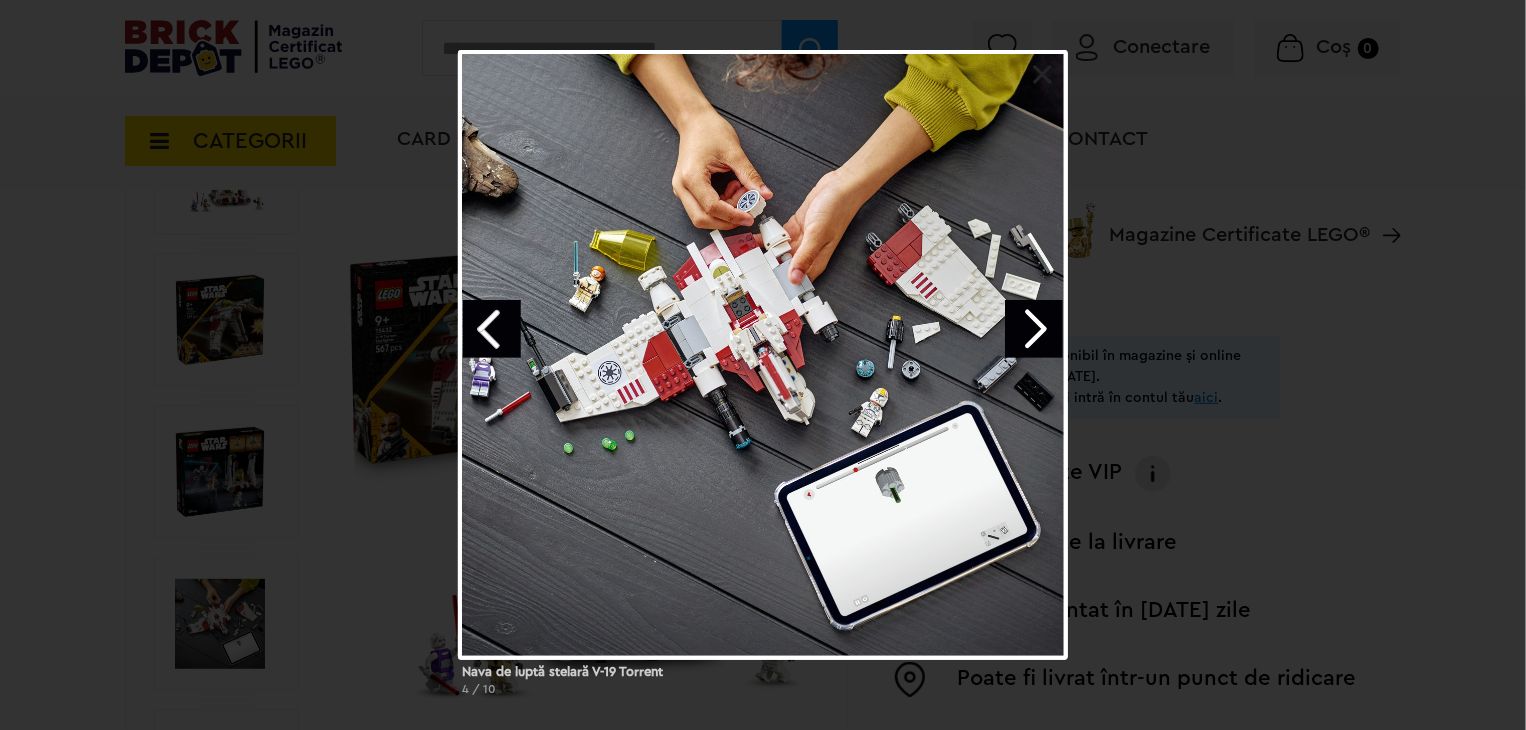click at bounding box center (1034, 329) 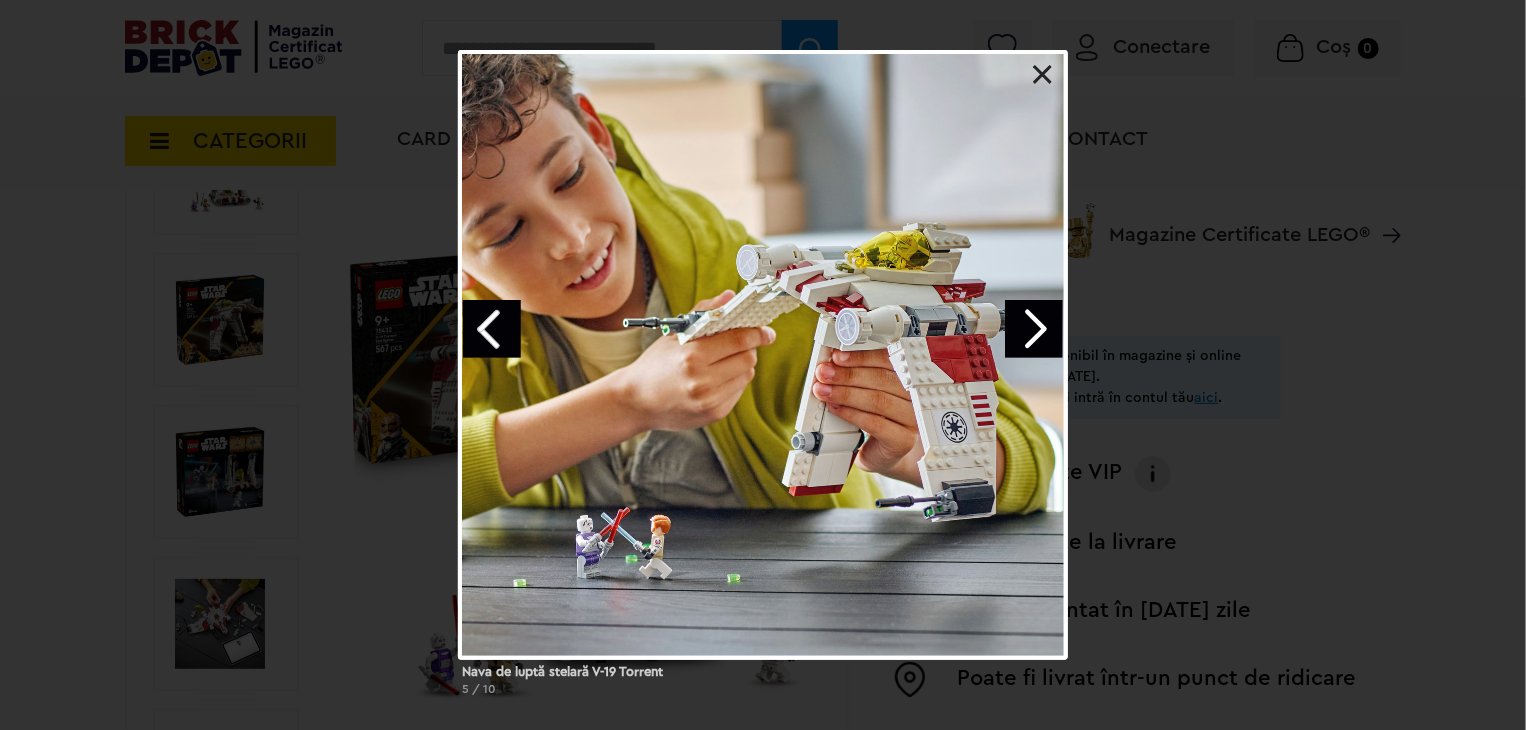 click at bounding box center [1034, 329] 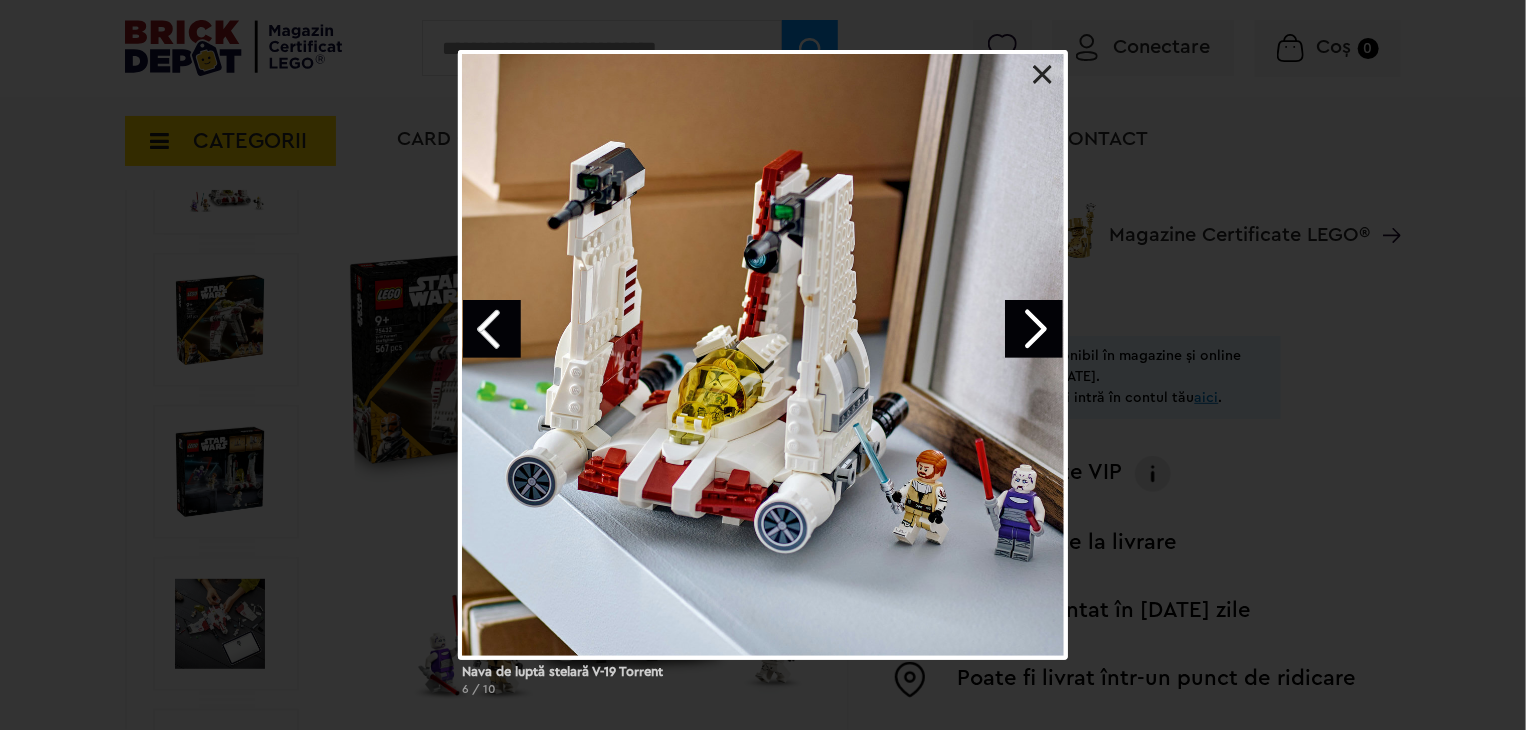 click at bounding box center [1034, 329] 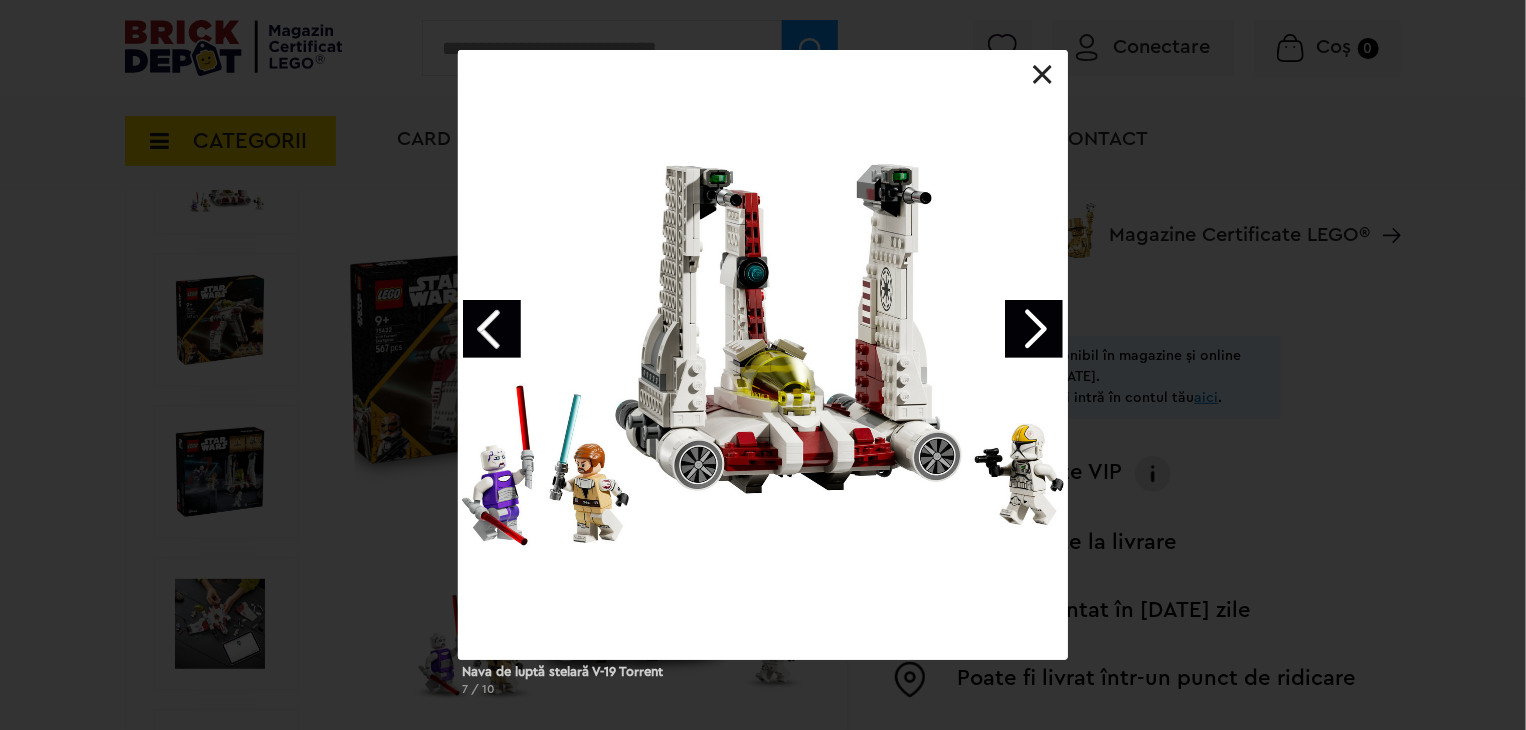 click at bounding box center (1034, 329) 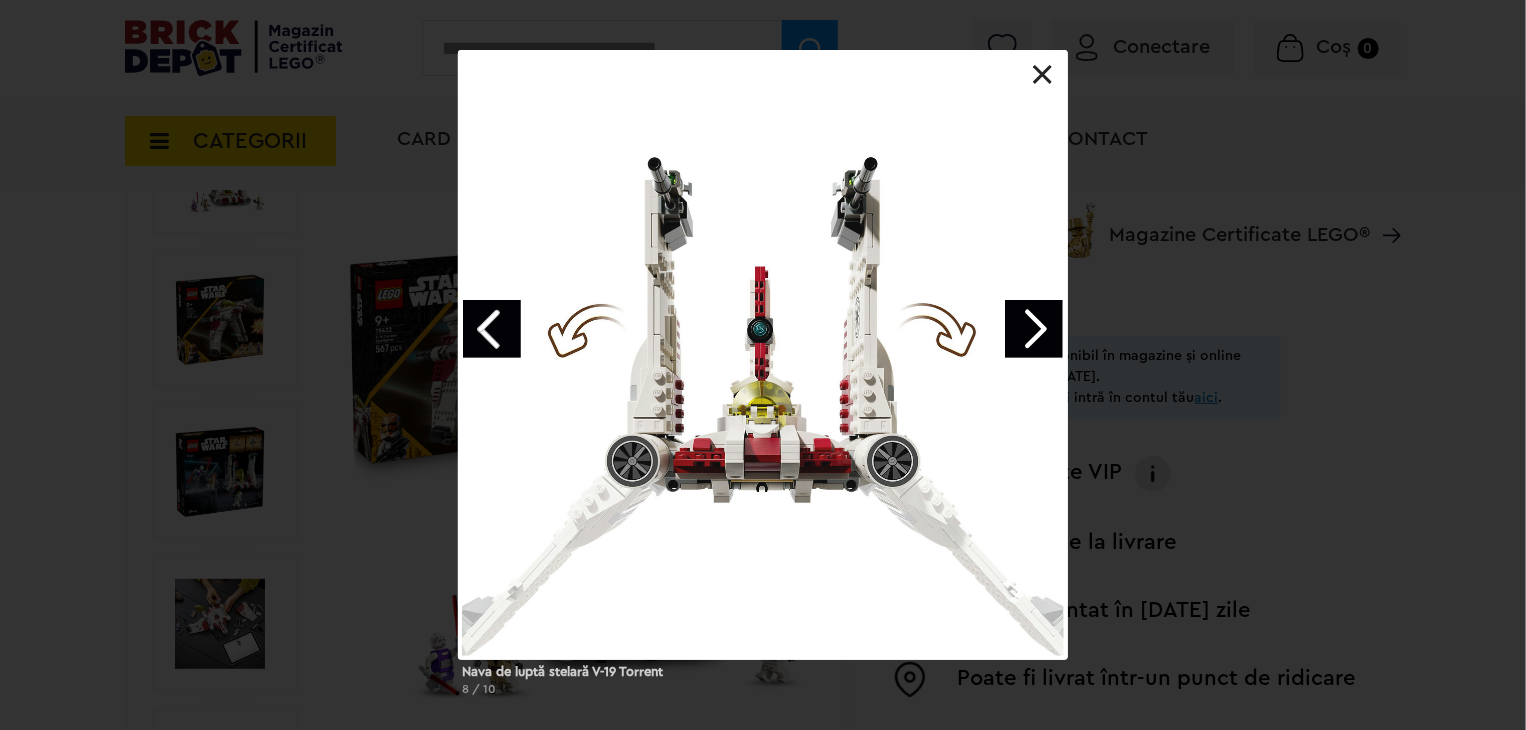 click at bounding box center [1034, 329] 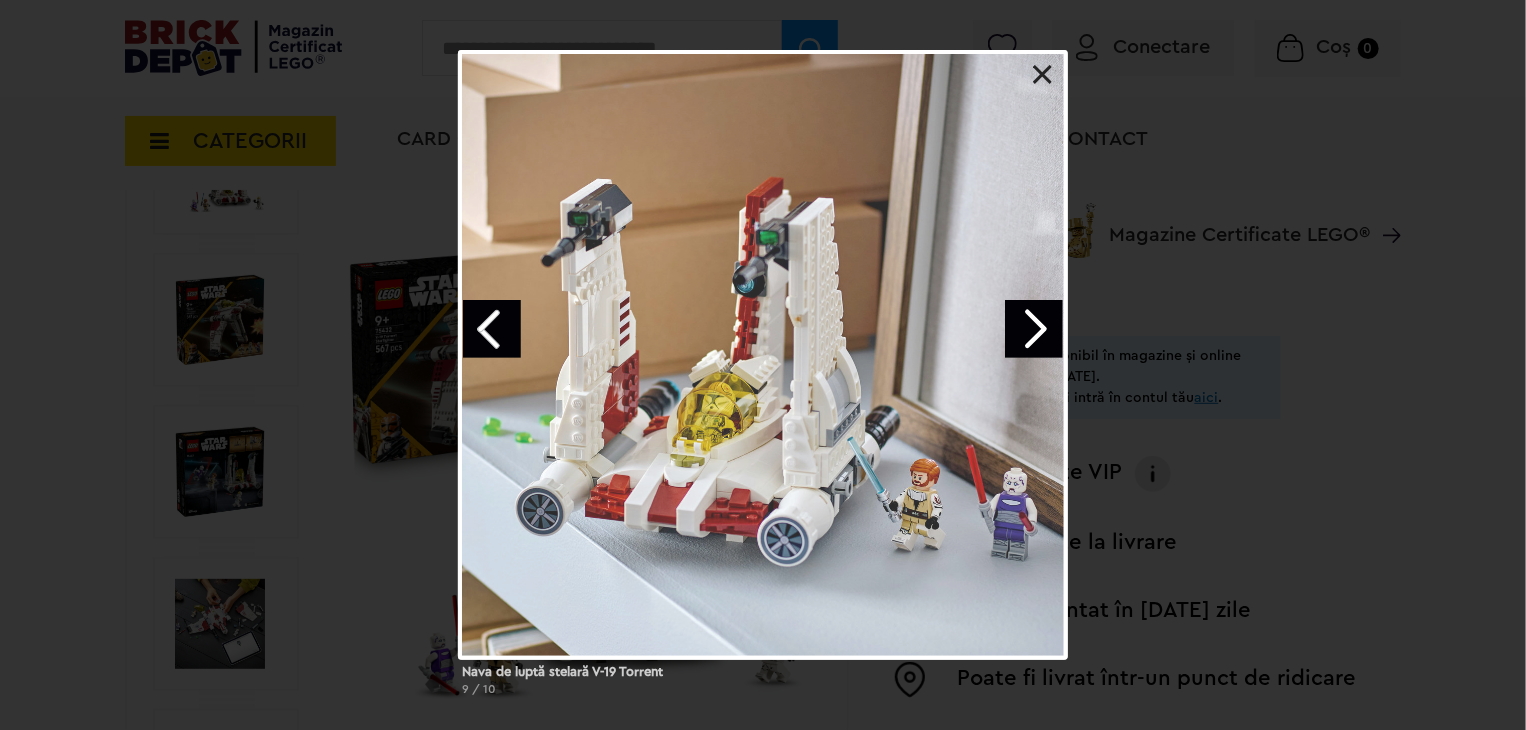 click at bounding box center (1034, 329) 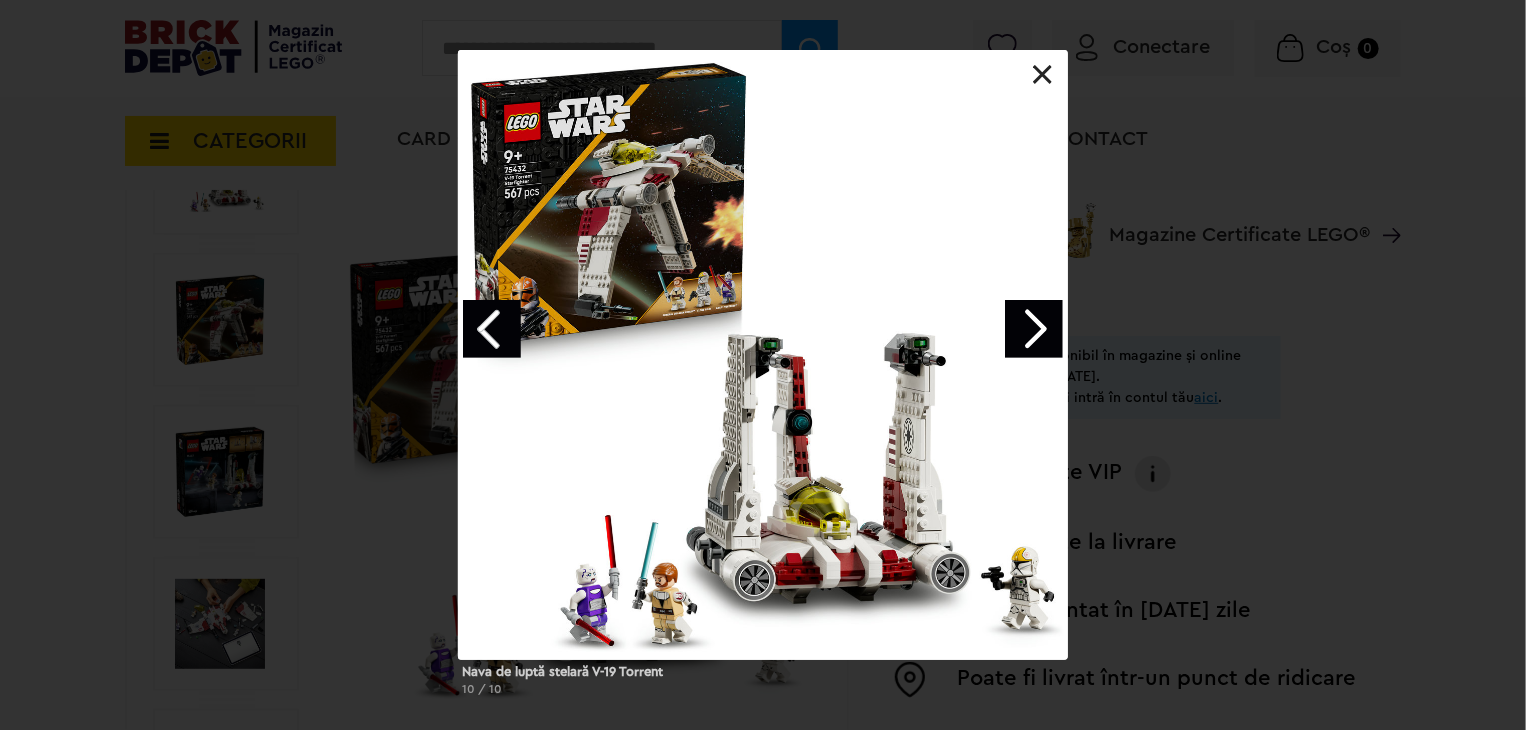click at bounding box center (1034, 329) 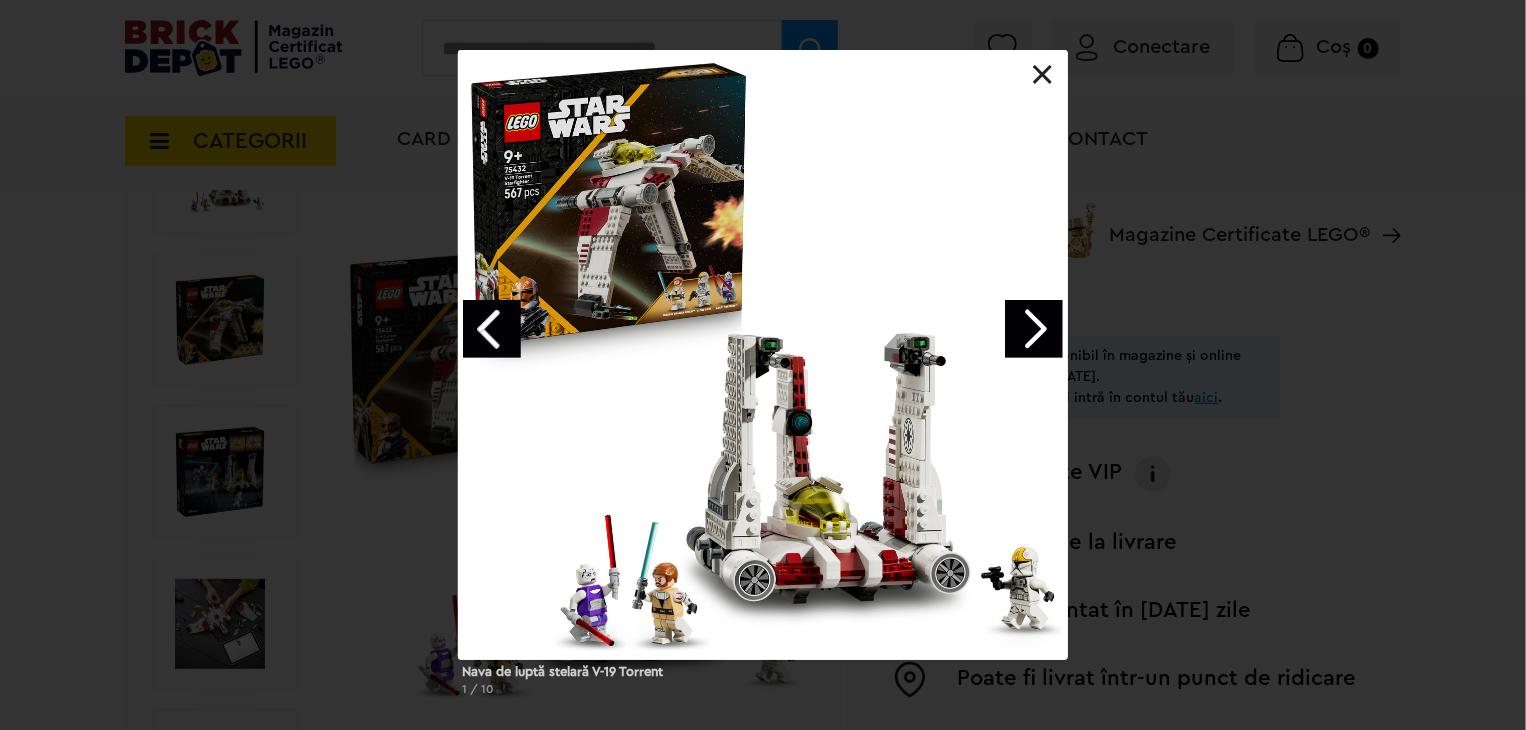 click at bounding box center (492, 329) 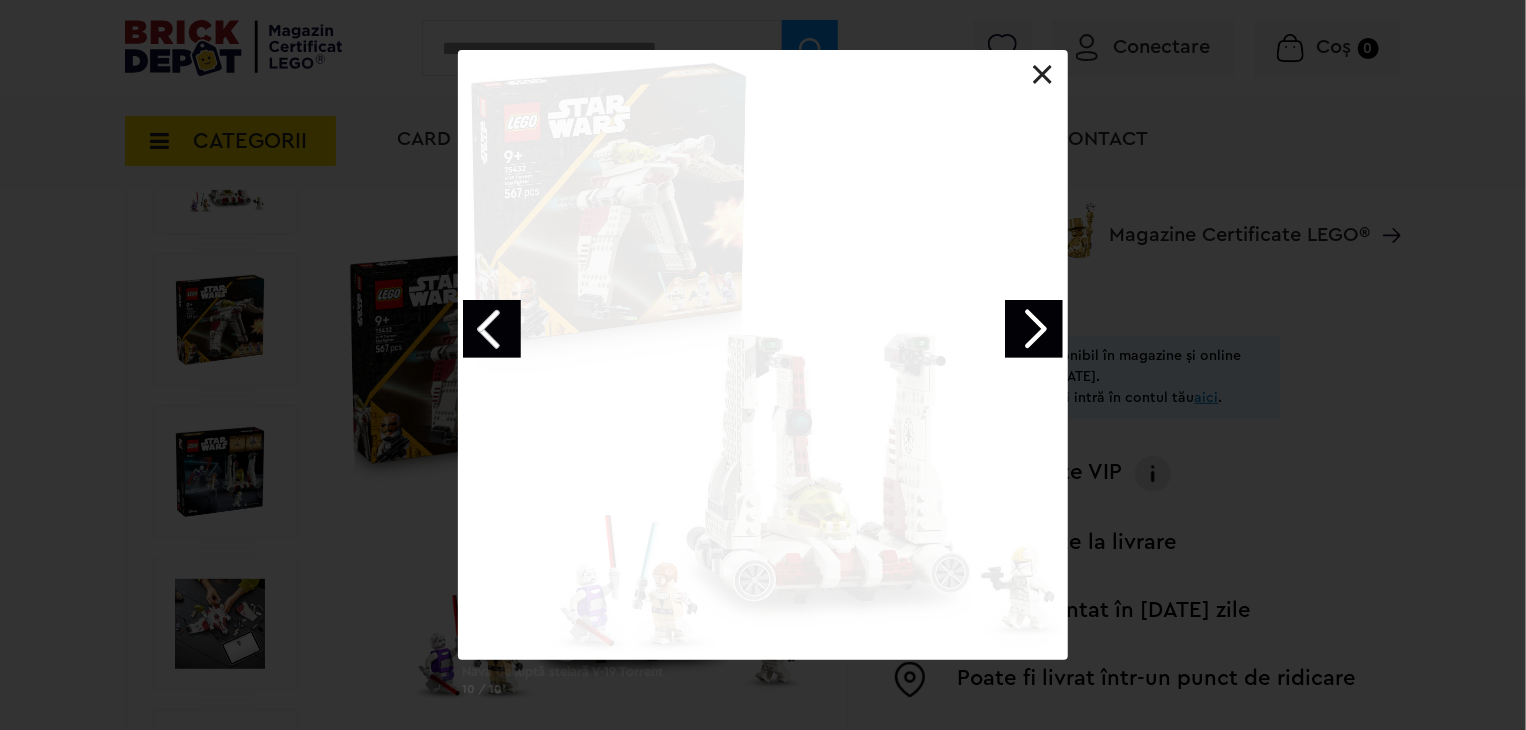 click at bounding box center (492, 329) 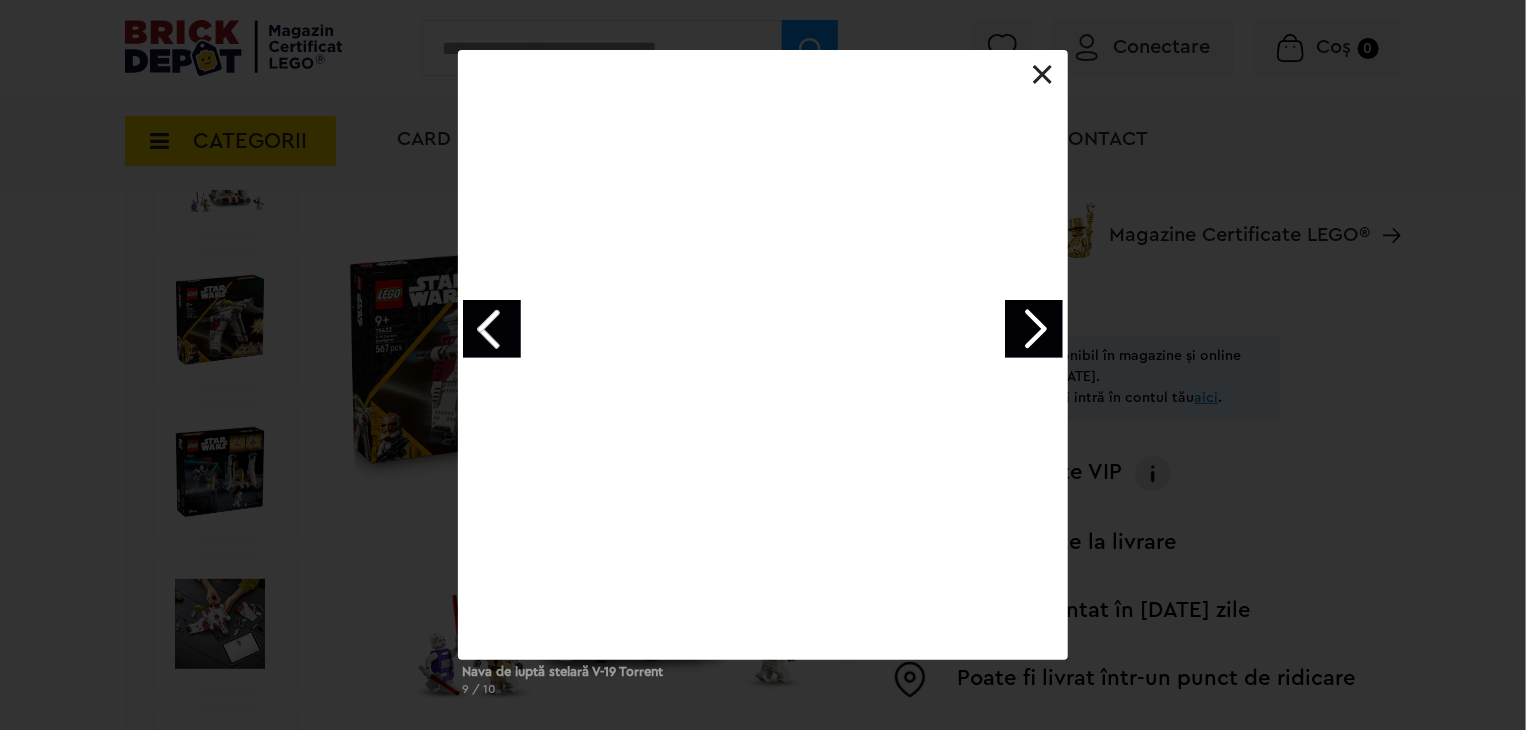 click at bounding box center [492, 329] 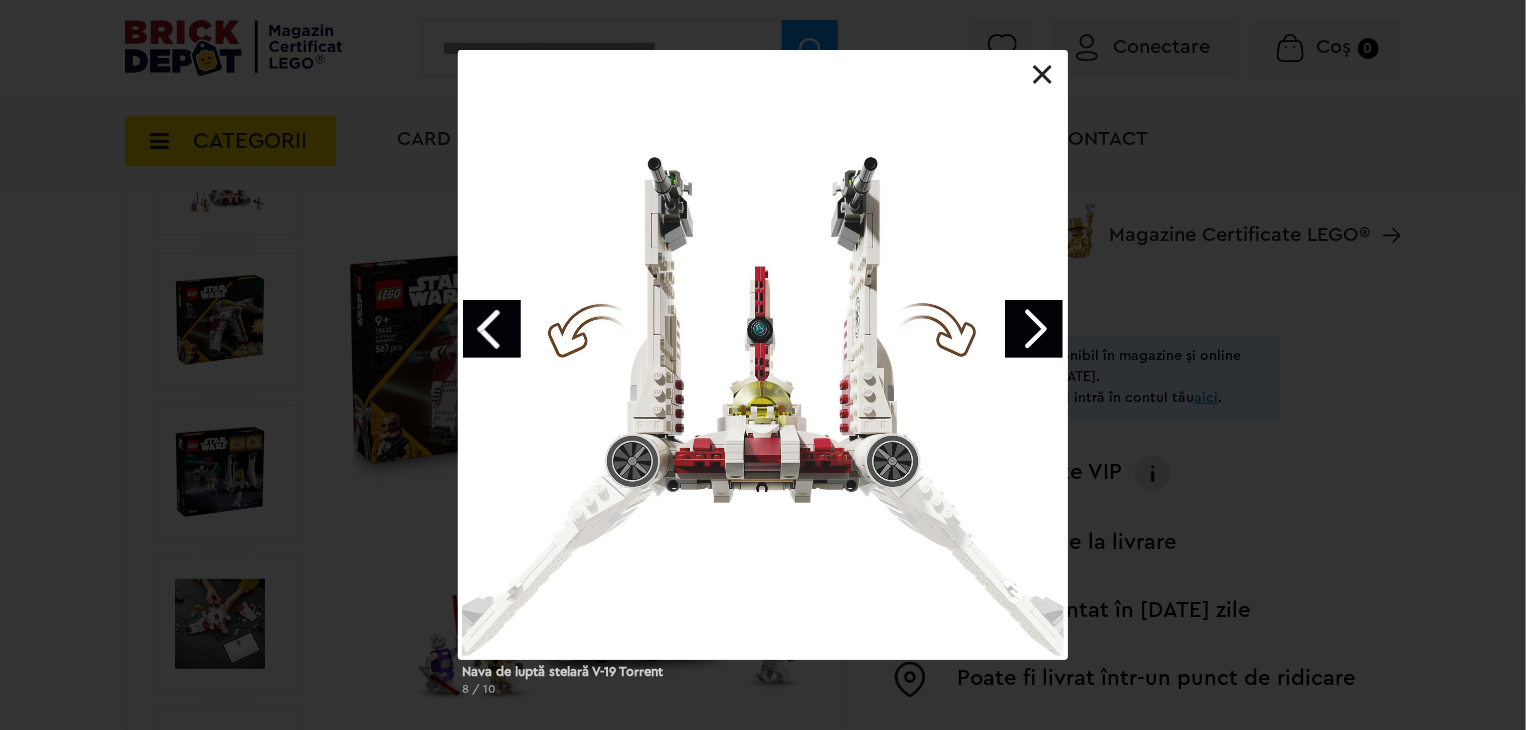 click at bounding box center (492, 329) 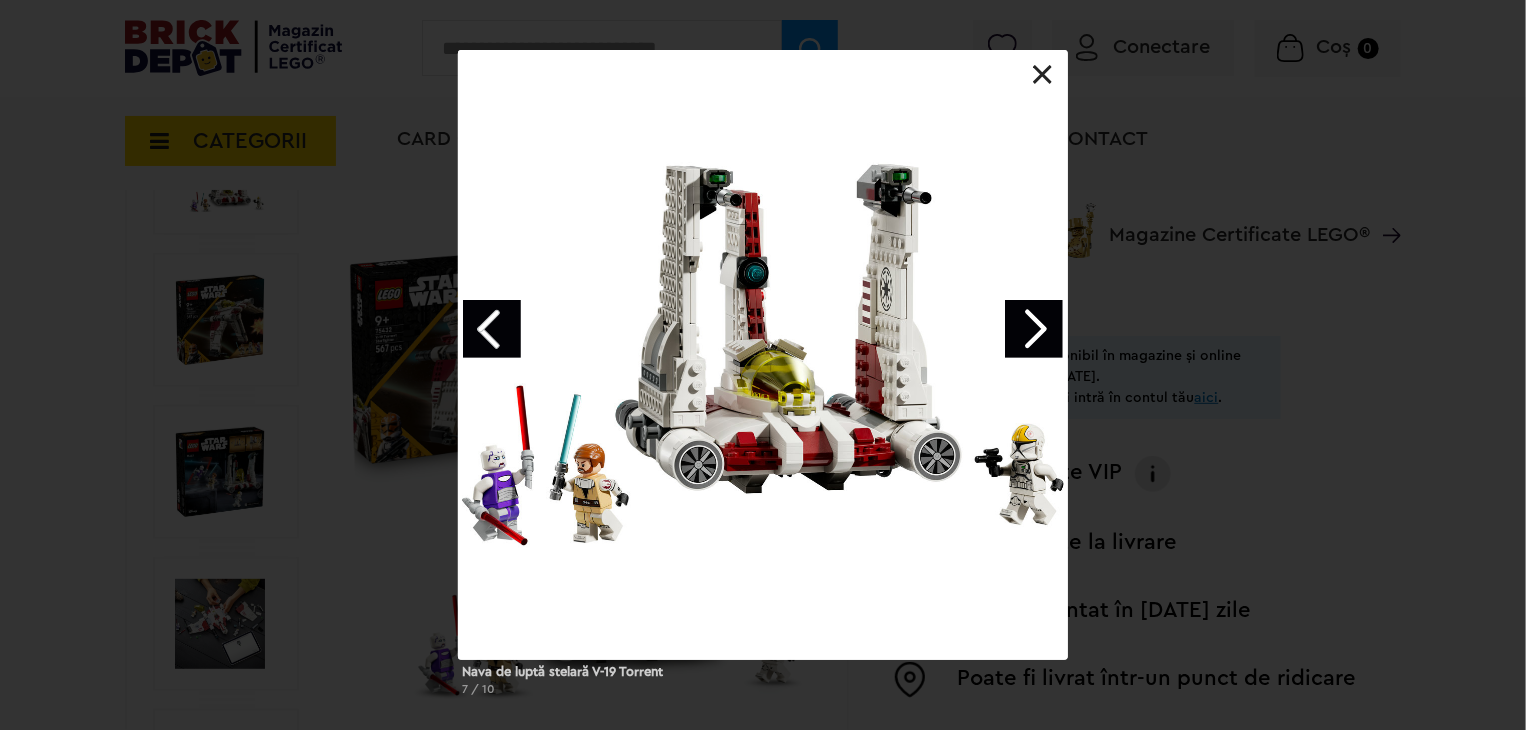 click at bounding box center [492, 329] 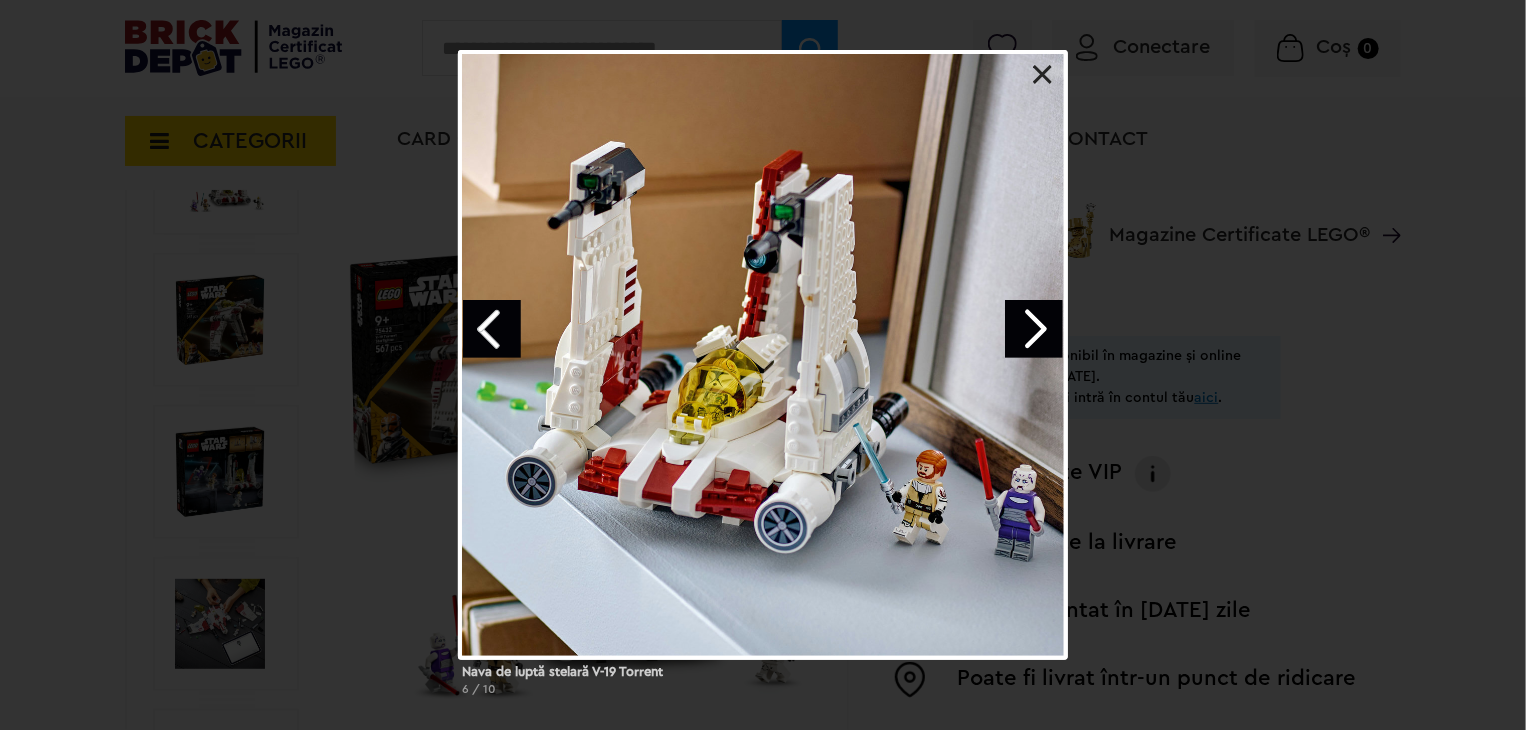 click at bounding box center (492, 329) 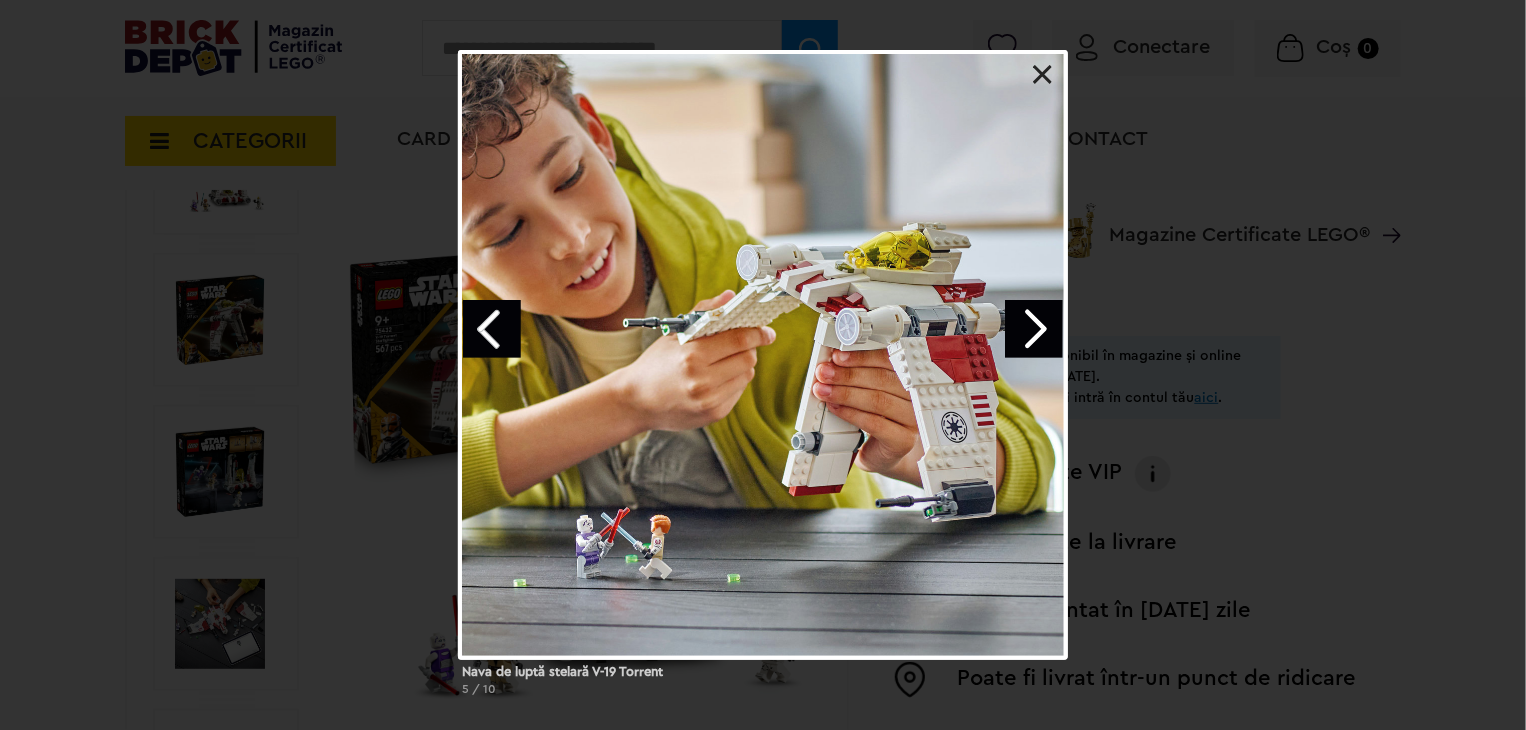 click at bounding box center [492, 329] 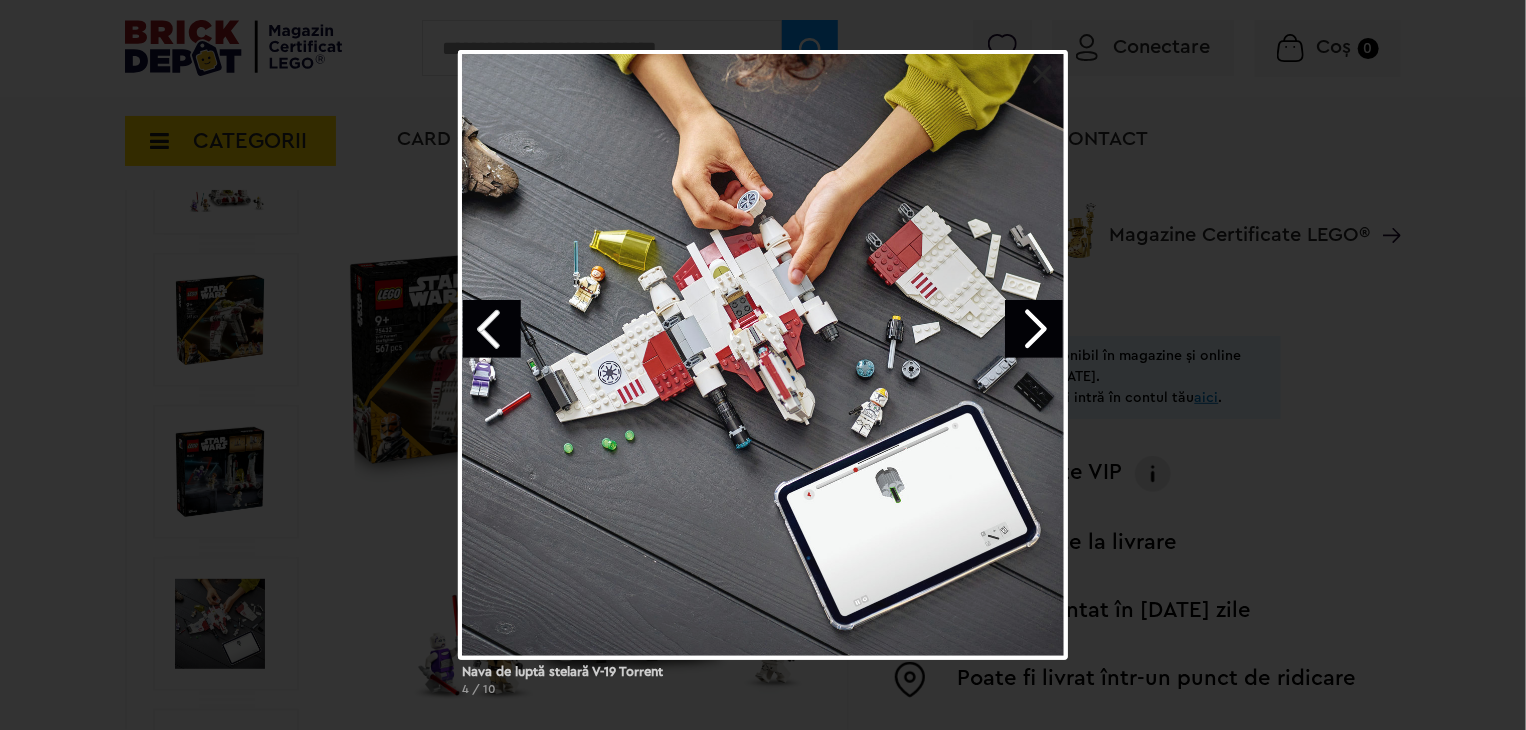 click at bounding box center [492, 329] 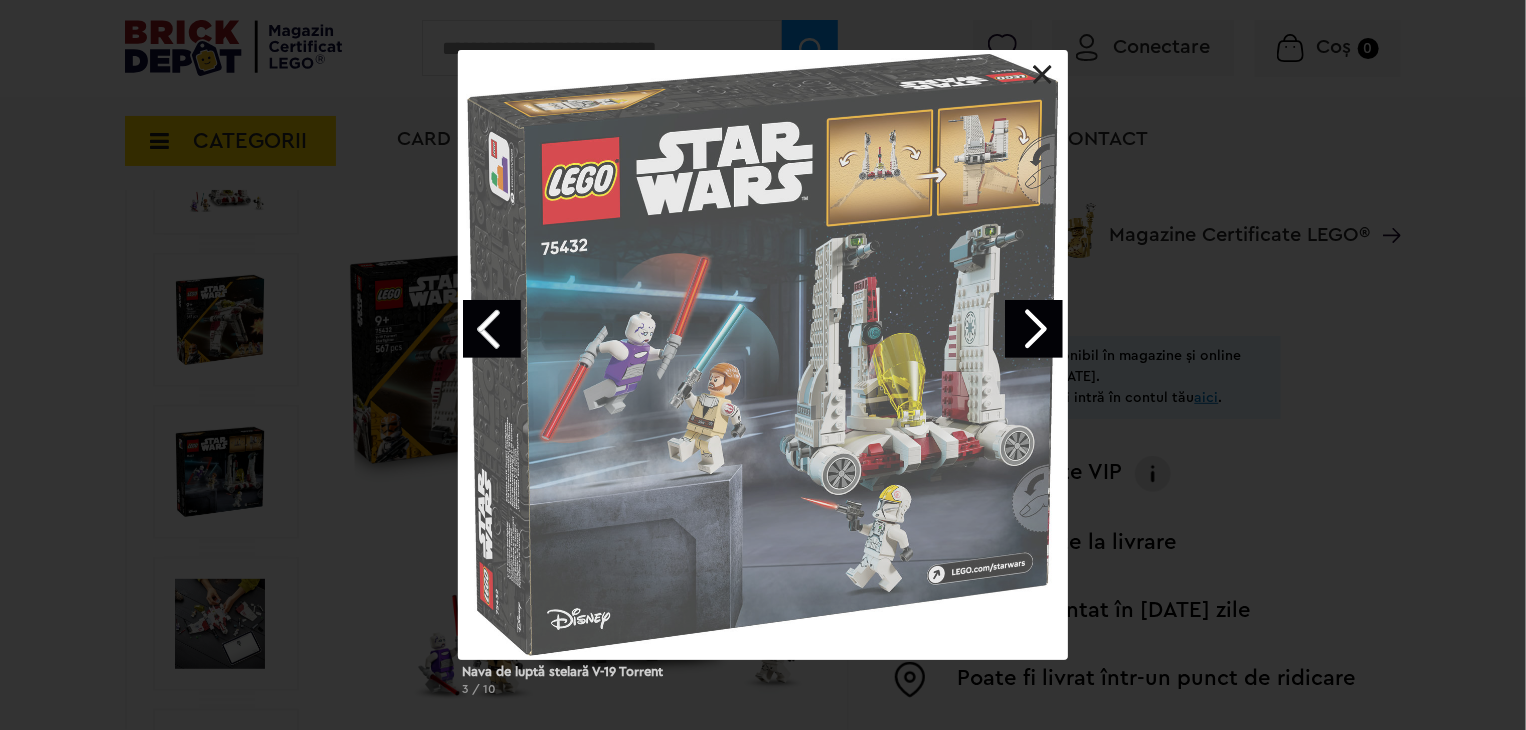 click at bounding box center [492, 329] 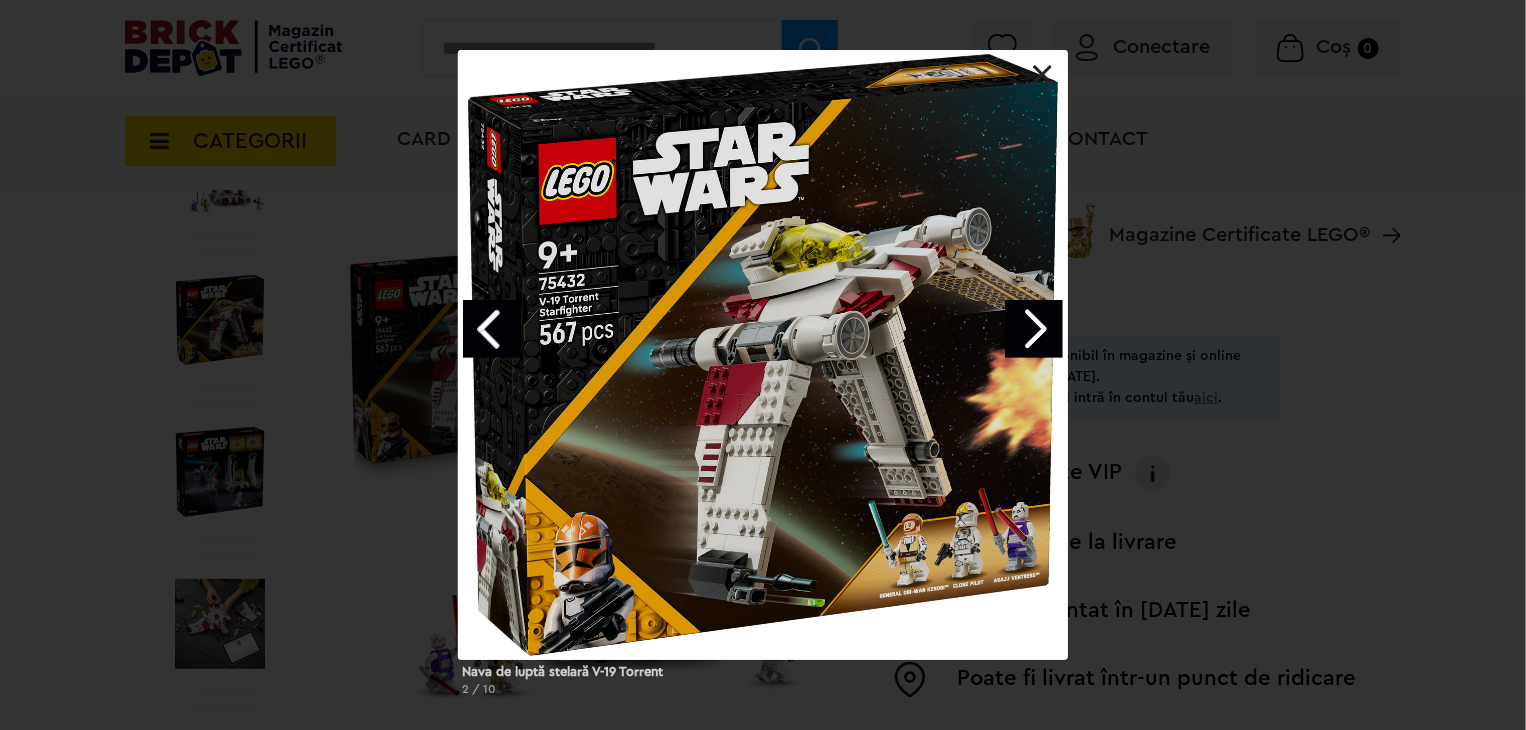 click at bounding box center (492, 329) 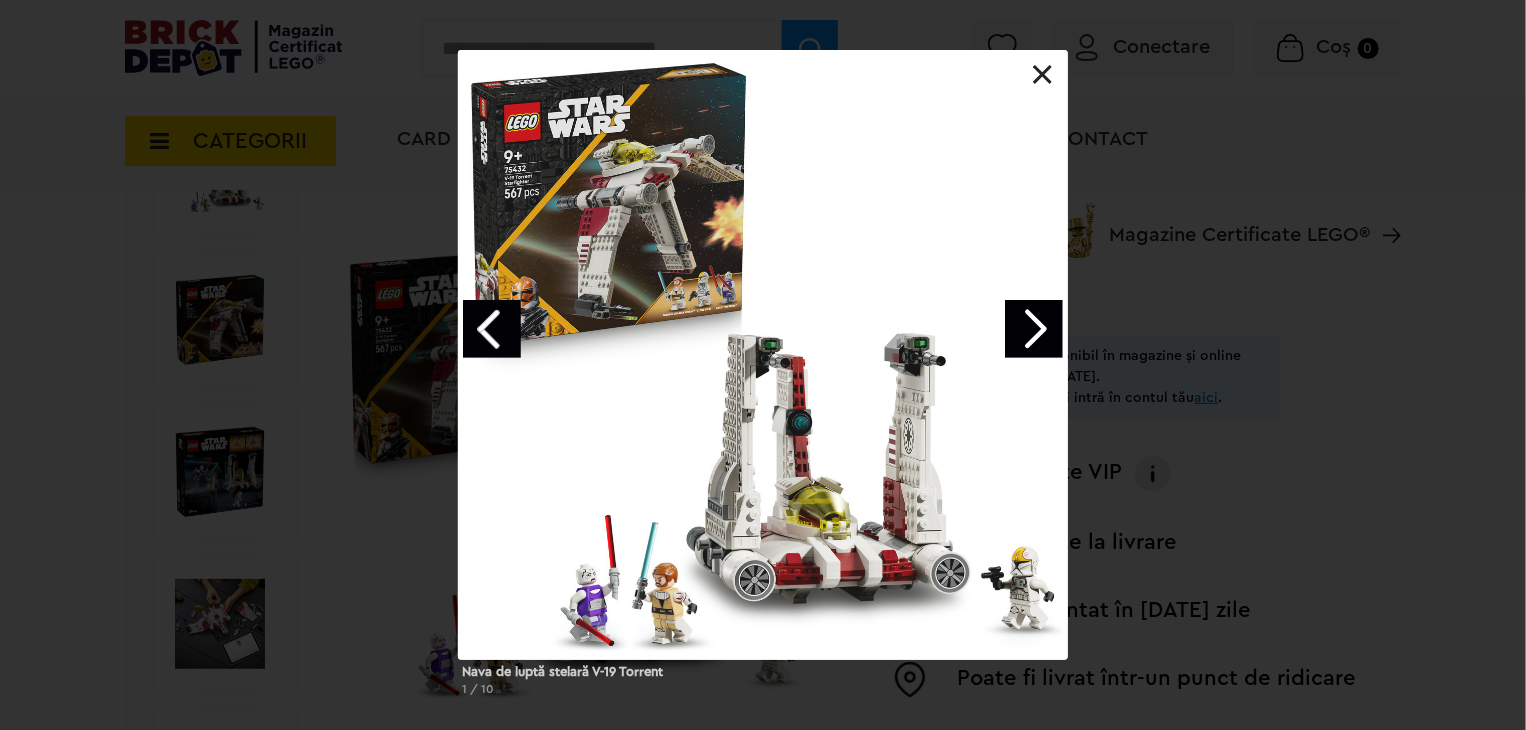 click at bounding box center (492, 329) 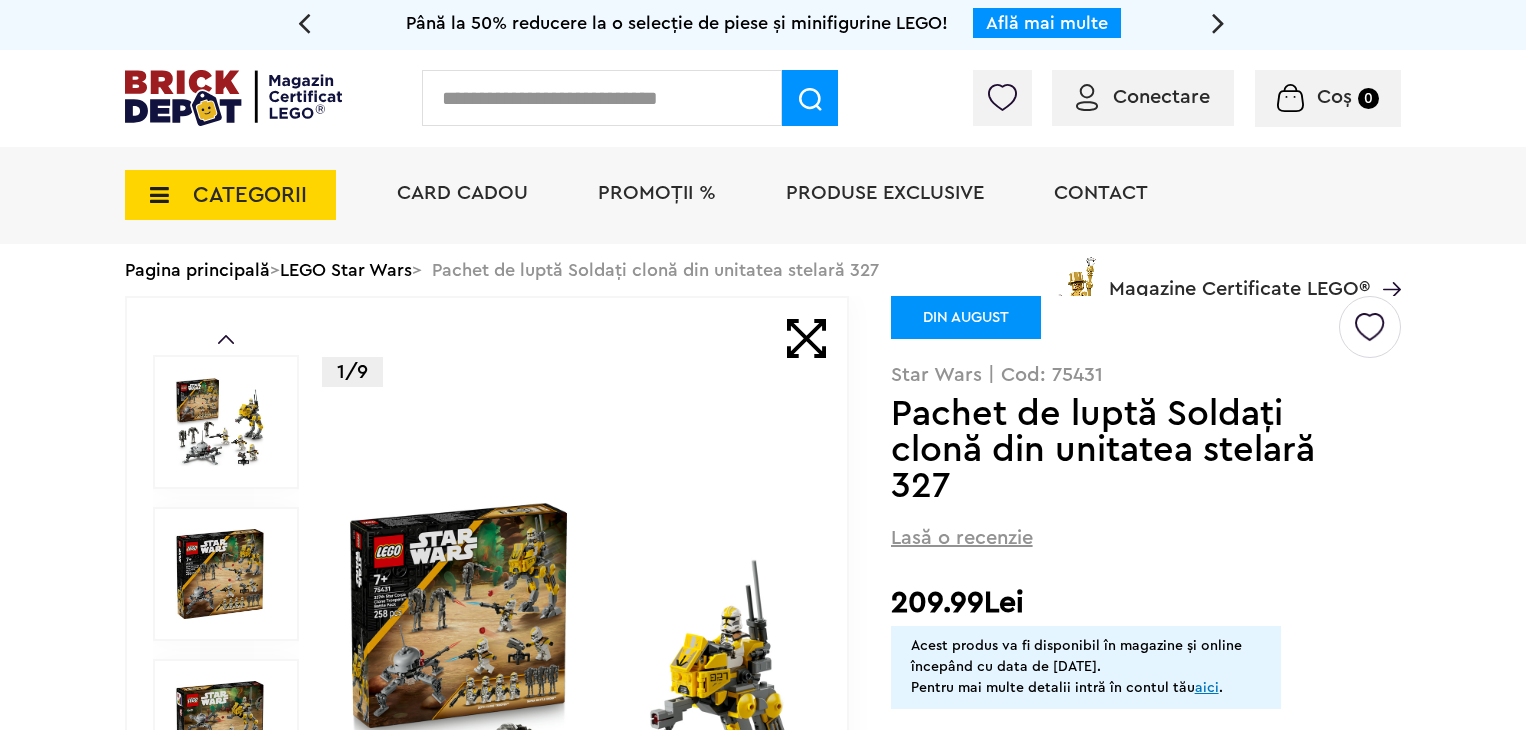scroll, scrollTop: 0, scrollLeft: 0, axis: both 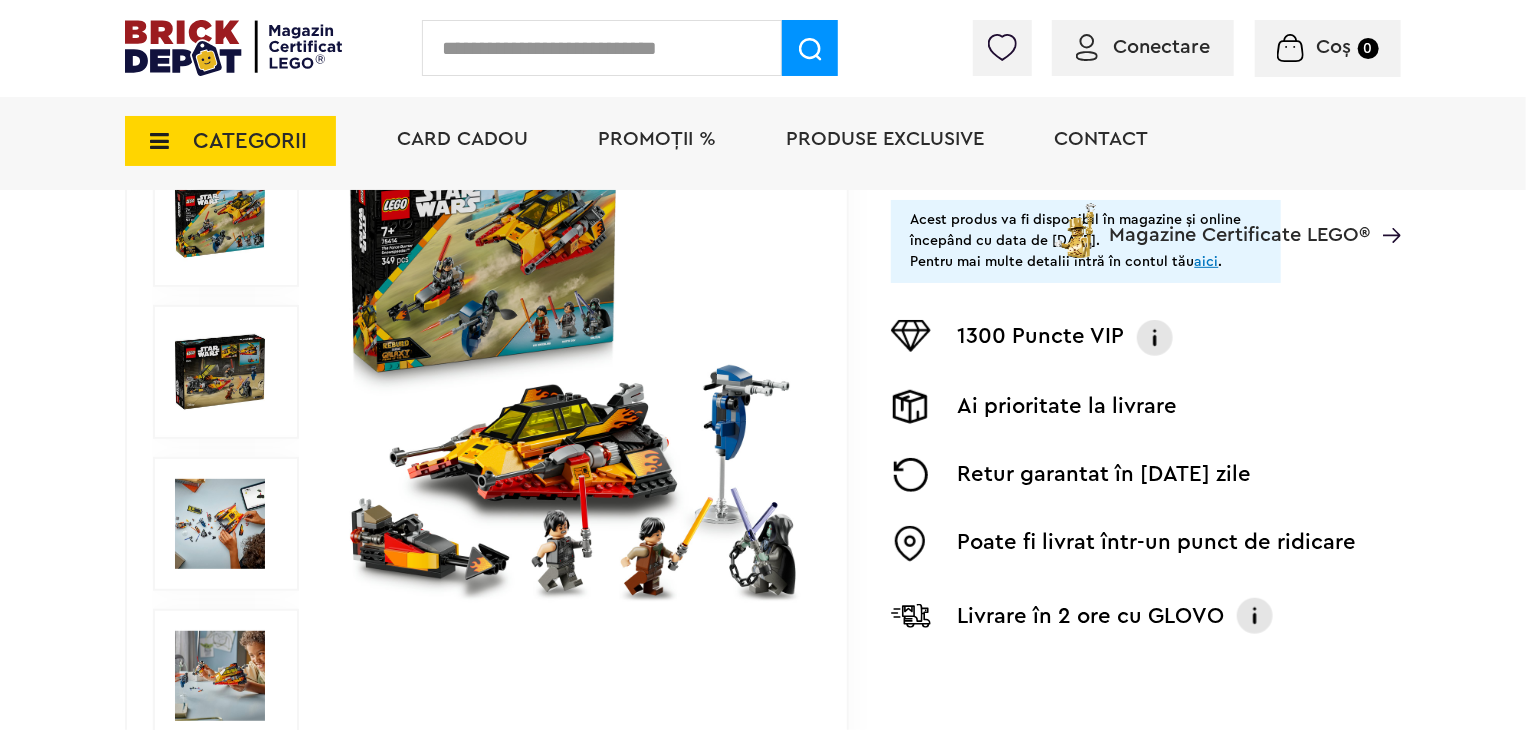 click at bounding box center (573, 372) 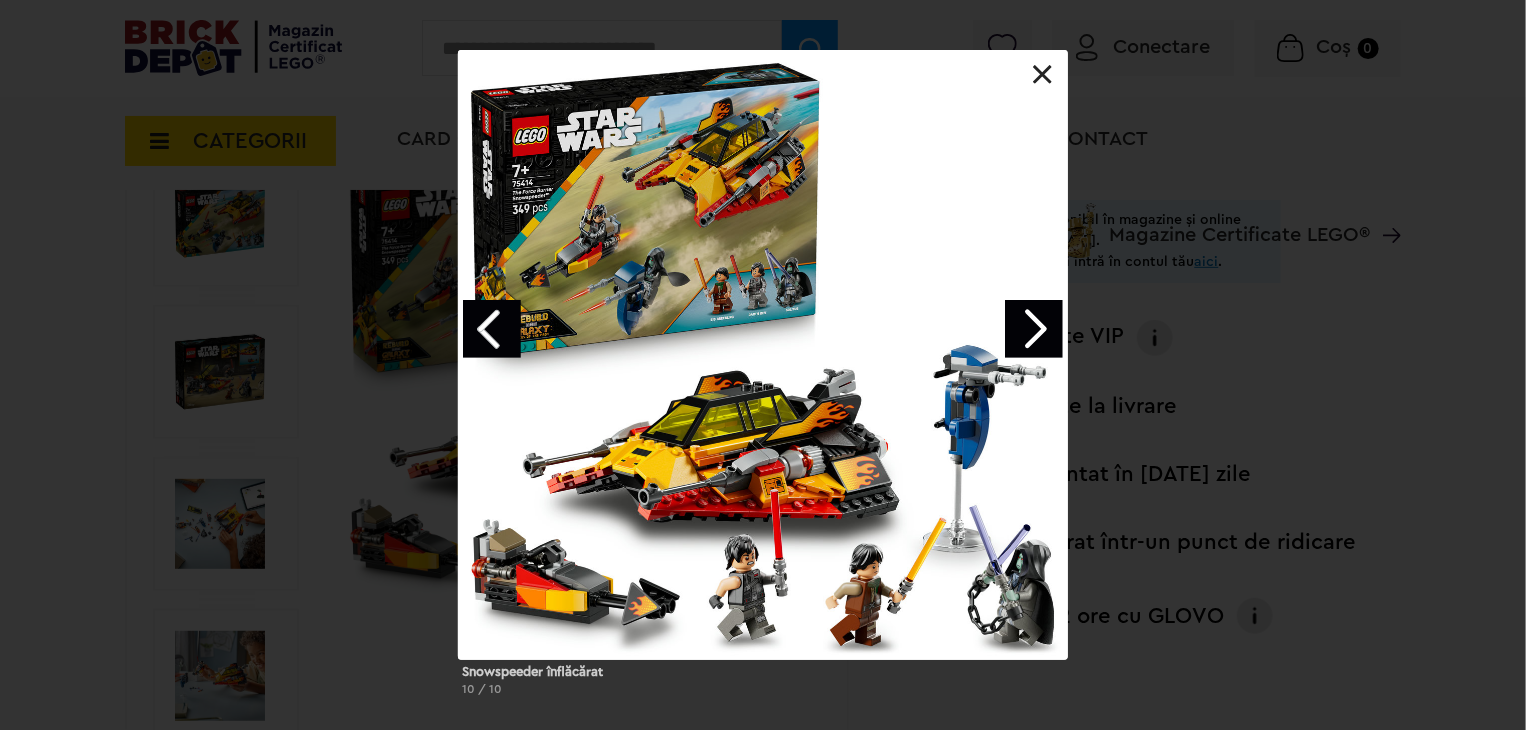 click at bounding box center [492, 329] 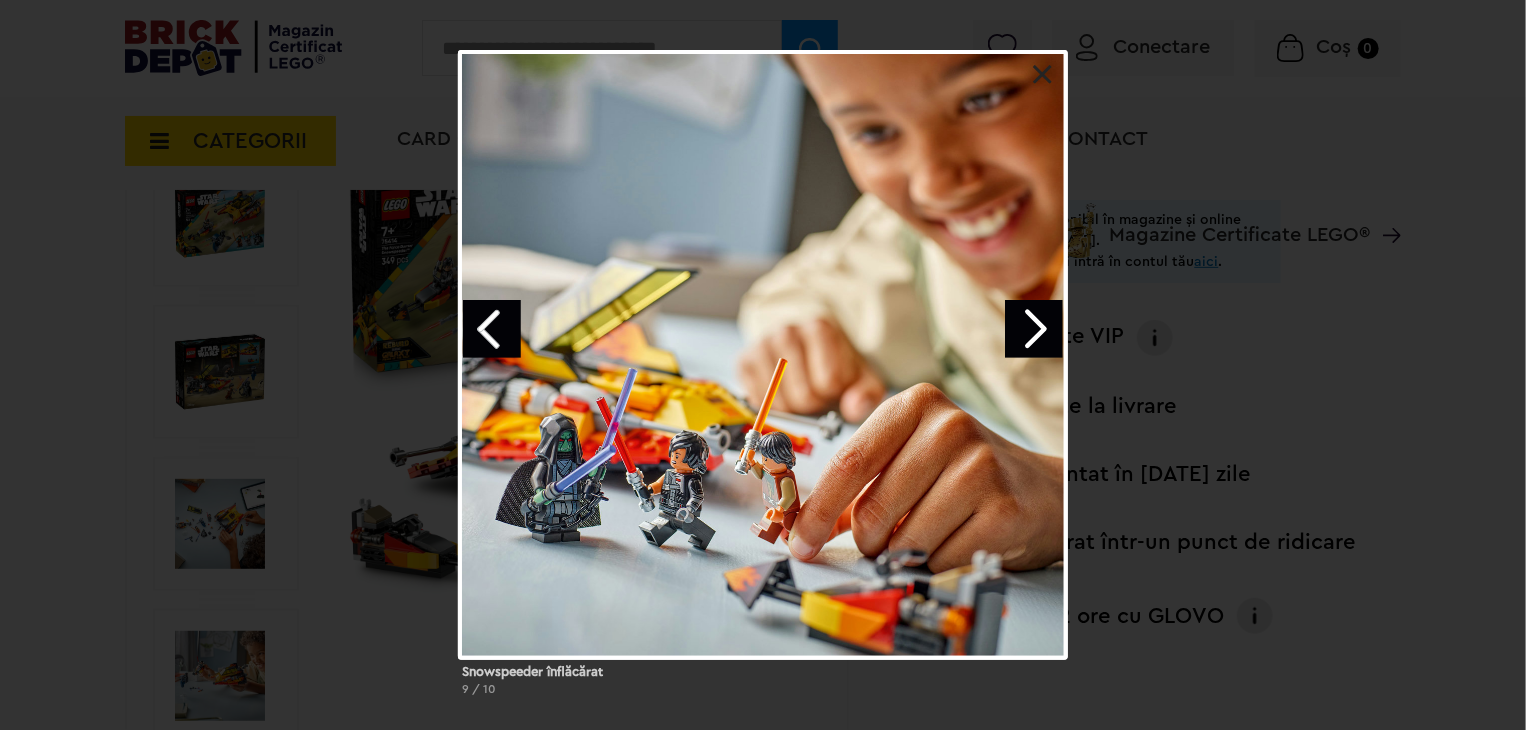 click at bounding box center (492, 329) 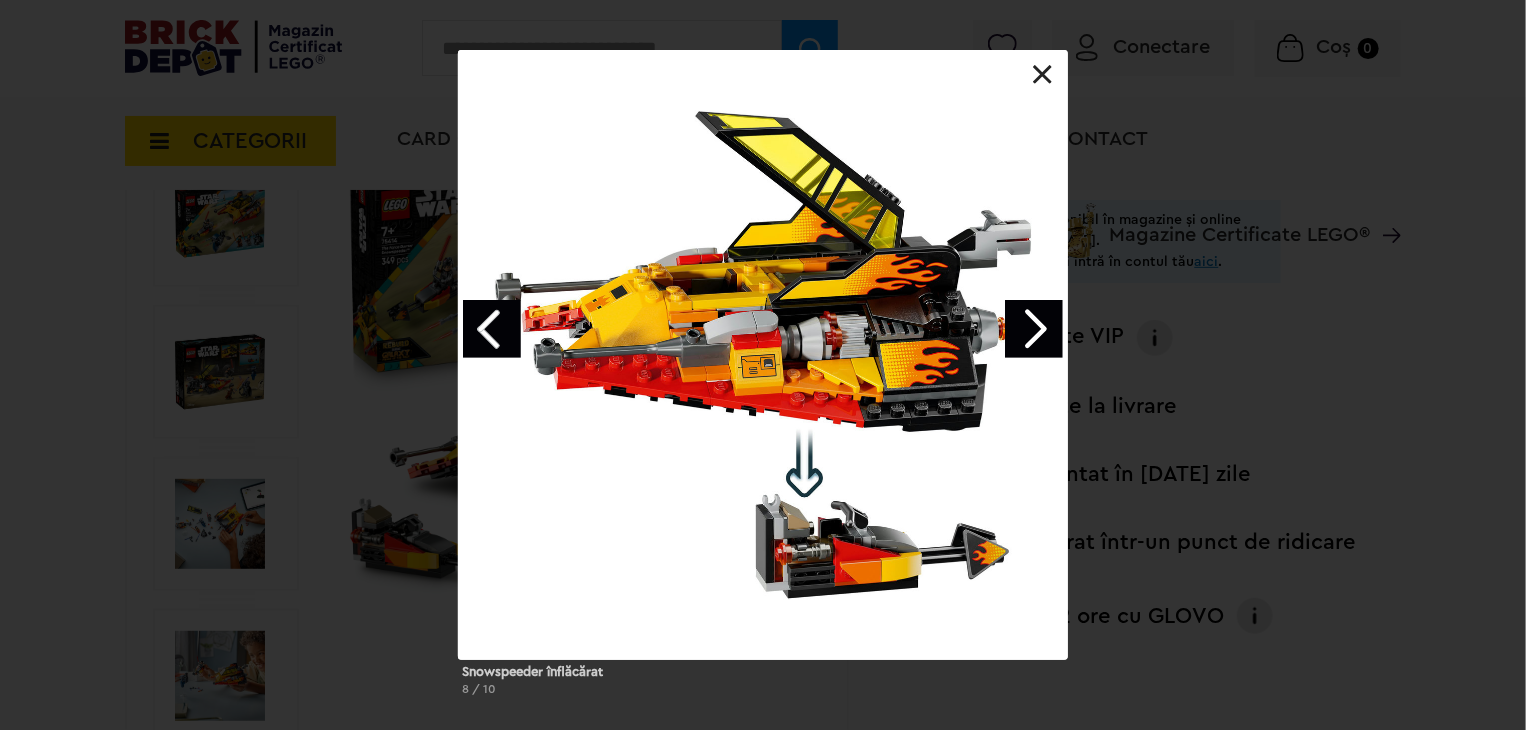 click at bounding box center [492, 329] 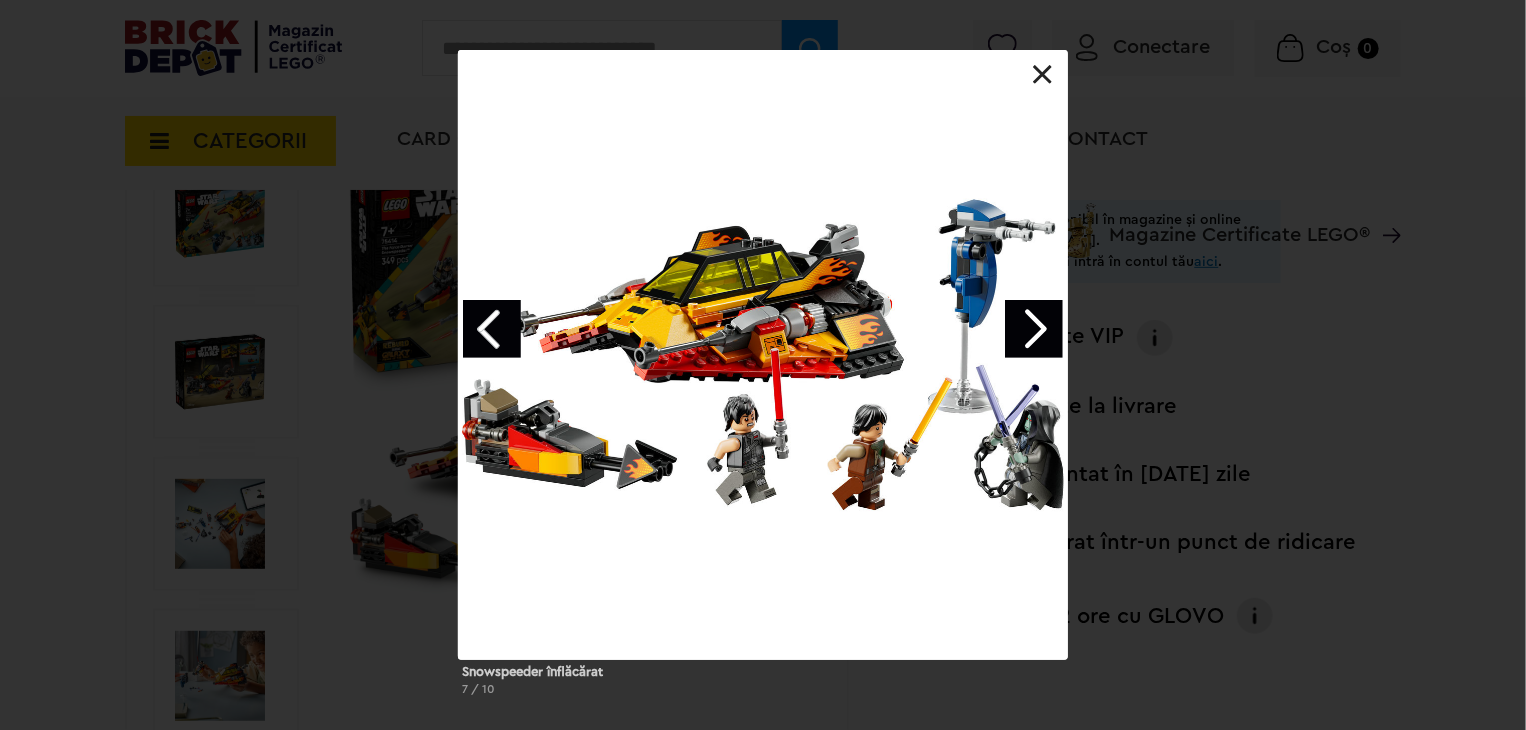 click at bounding box center (492, 329) 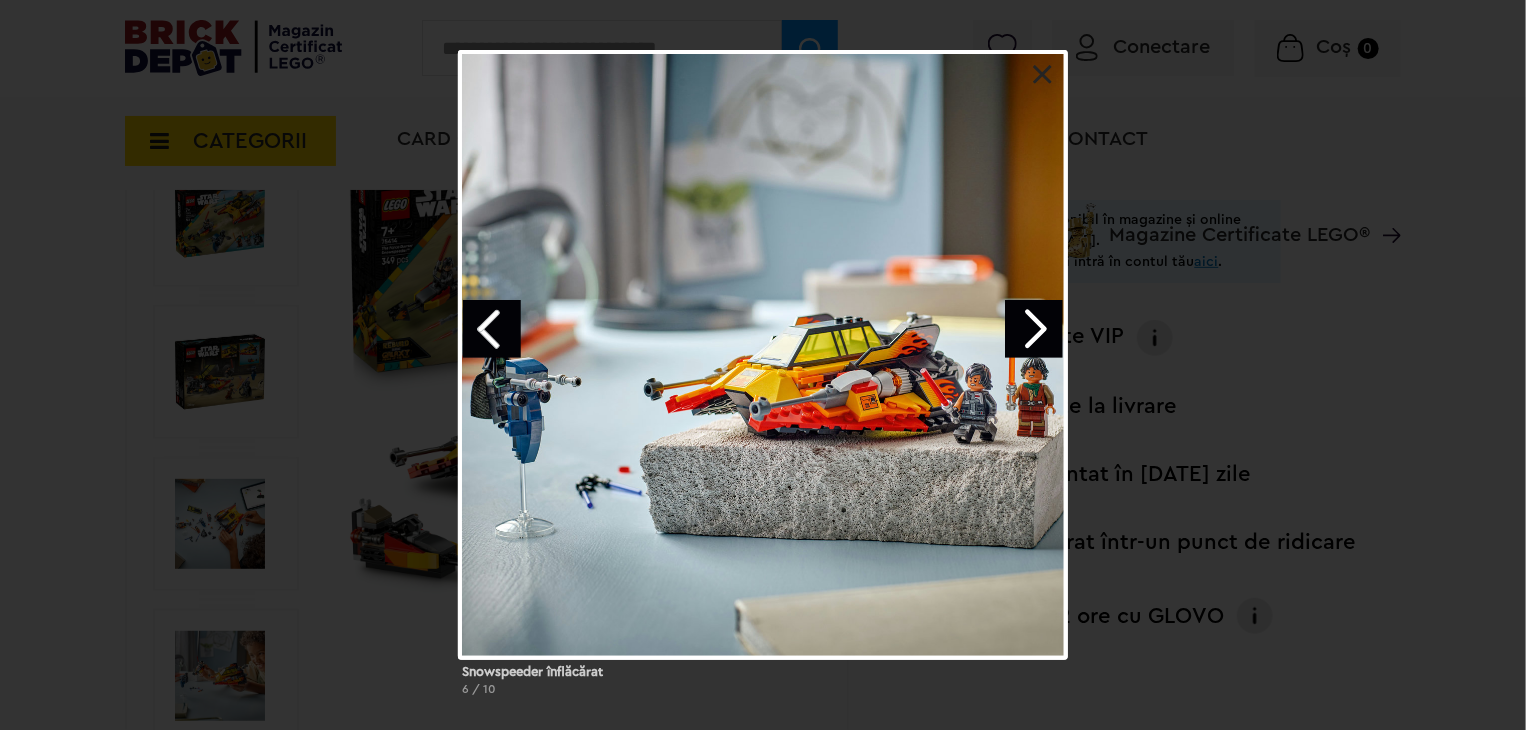 click at bounding box center [492, 329] 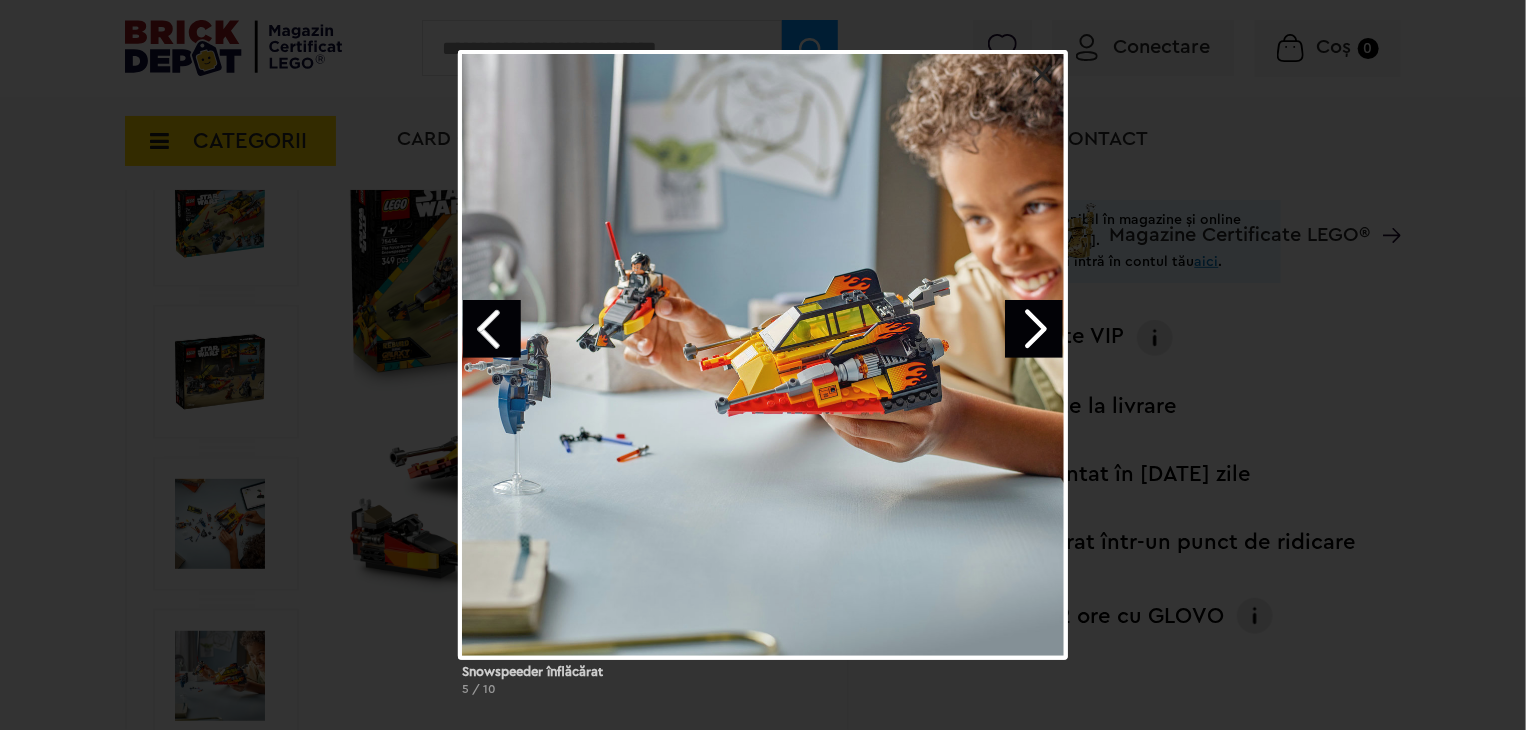 click at bounding box center (492, 329) 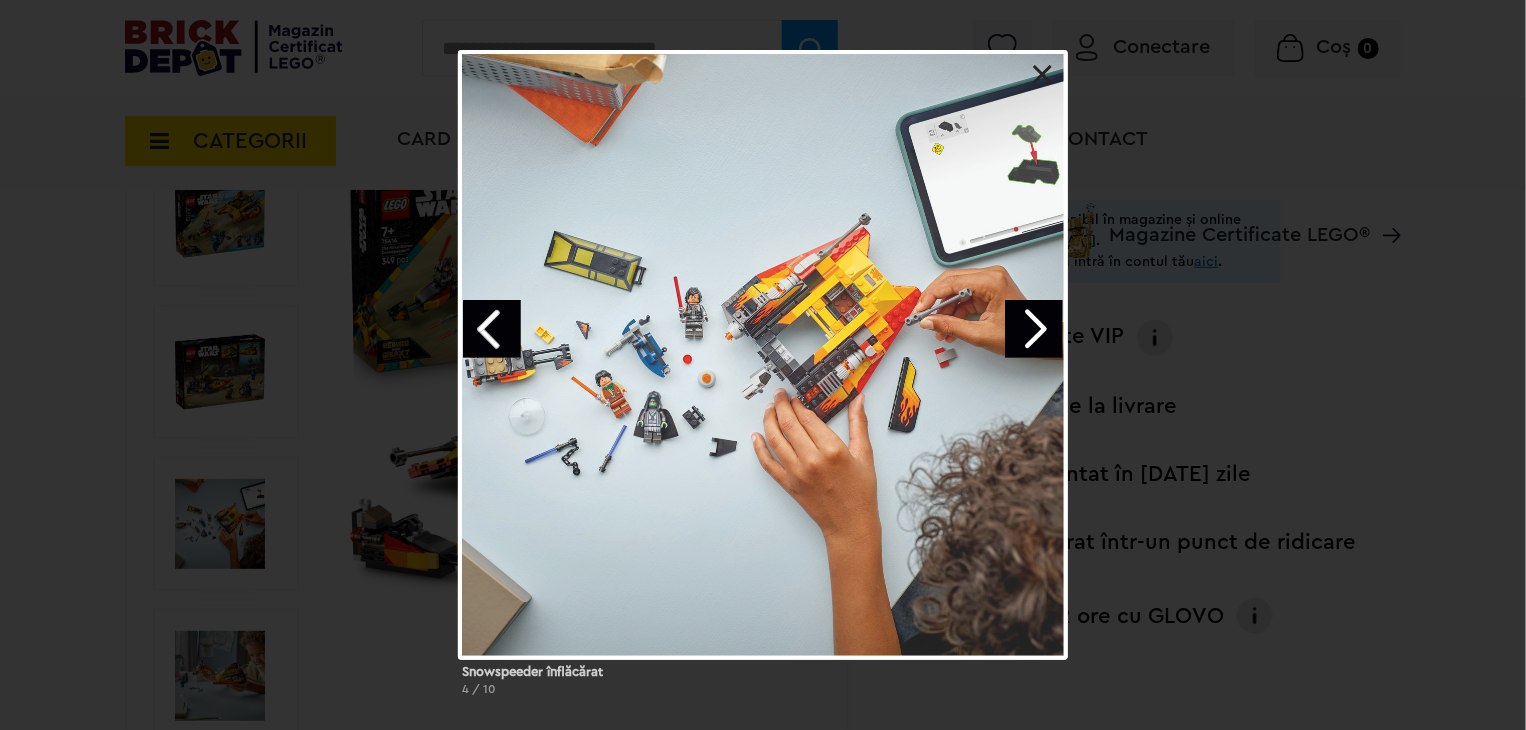 click on "Snowspeeder înflăcărat 4 / 10" at bounding box center (763, 381) 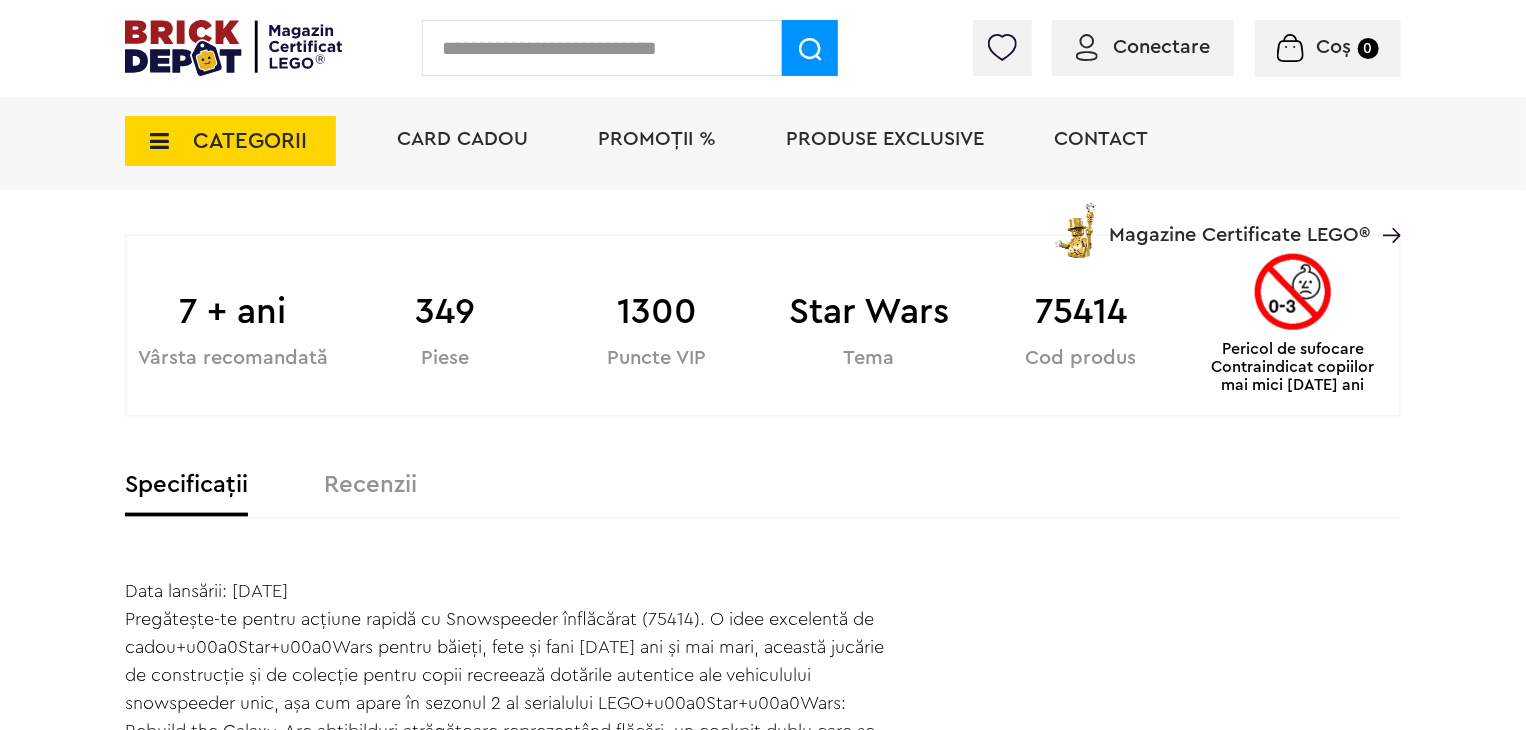 scroll, scrollTop: 1200, scrollLeft: 0, axis: vertical 